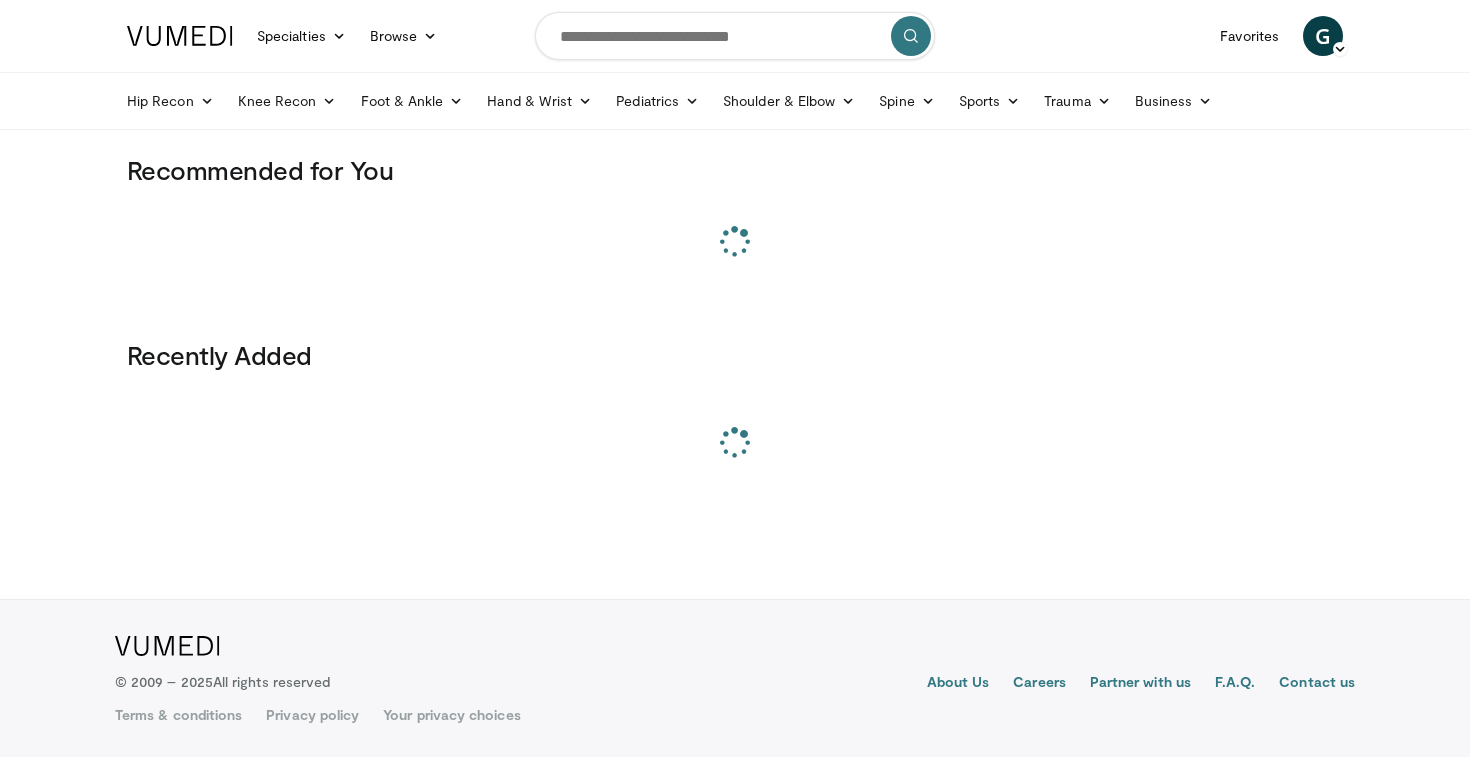 scroll, scrollTop: 0, scrollLeft: 0, axis: both 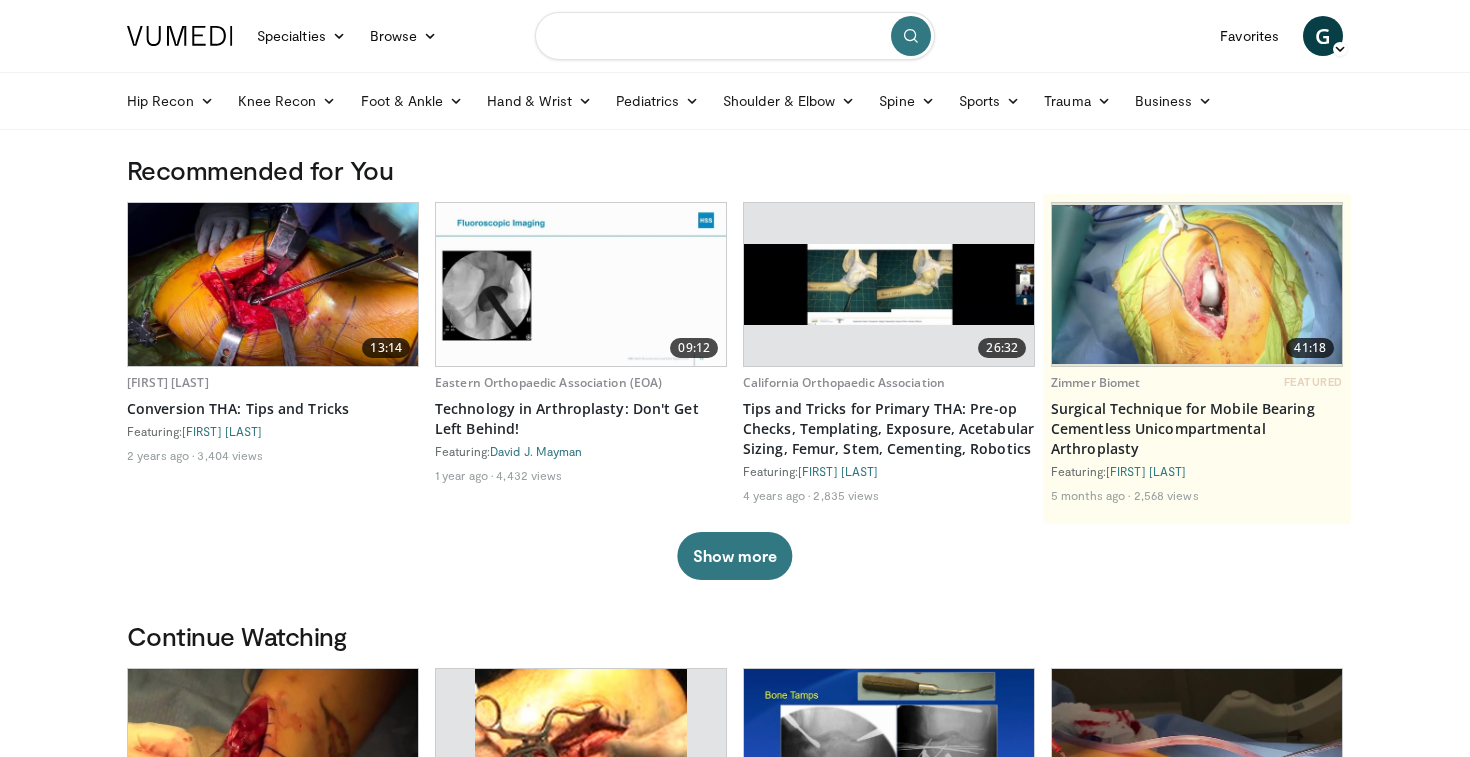 click at bounding box center [735, 36] 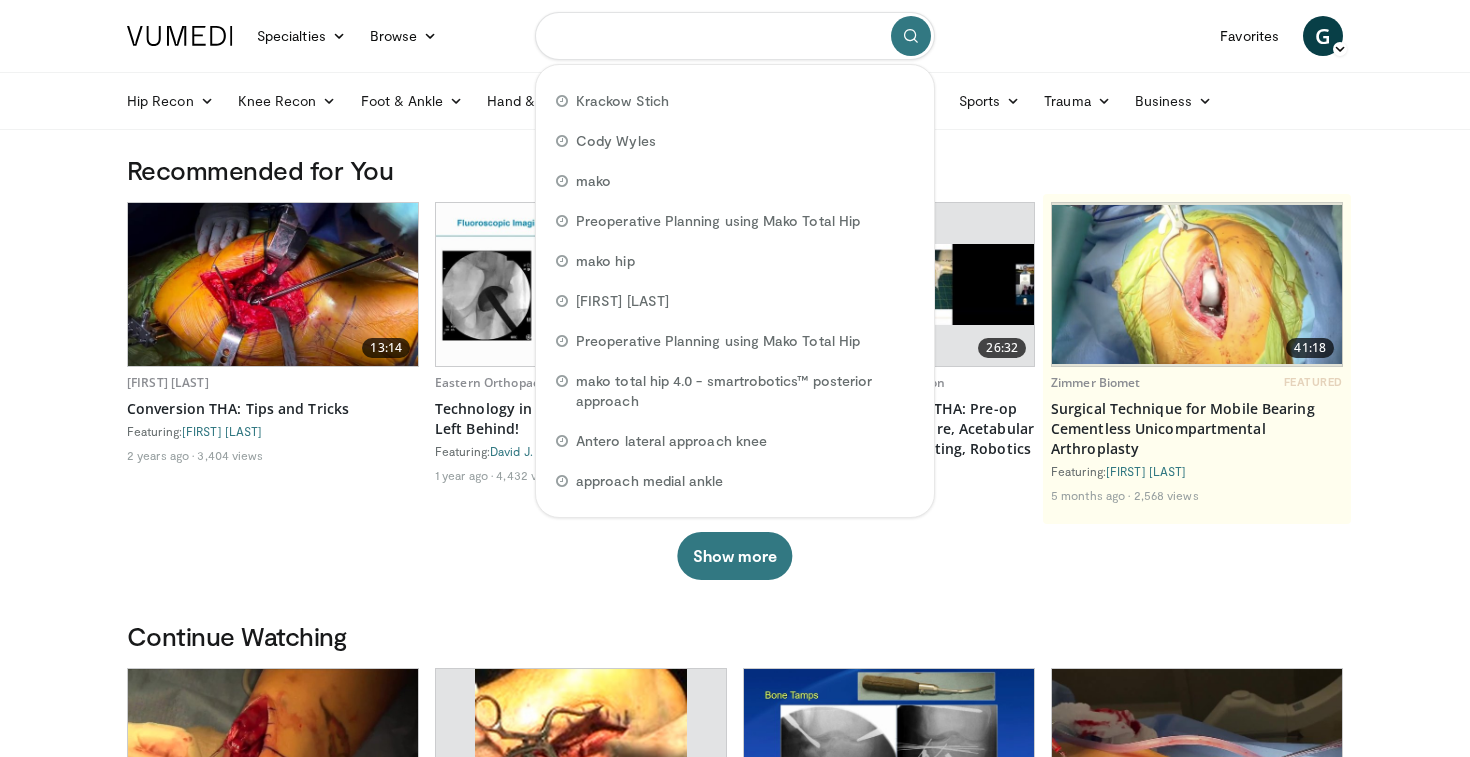 paste on "**********" 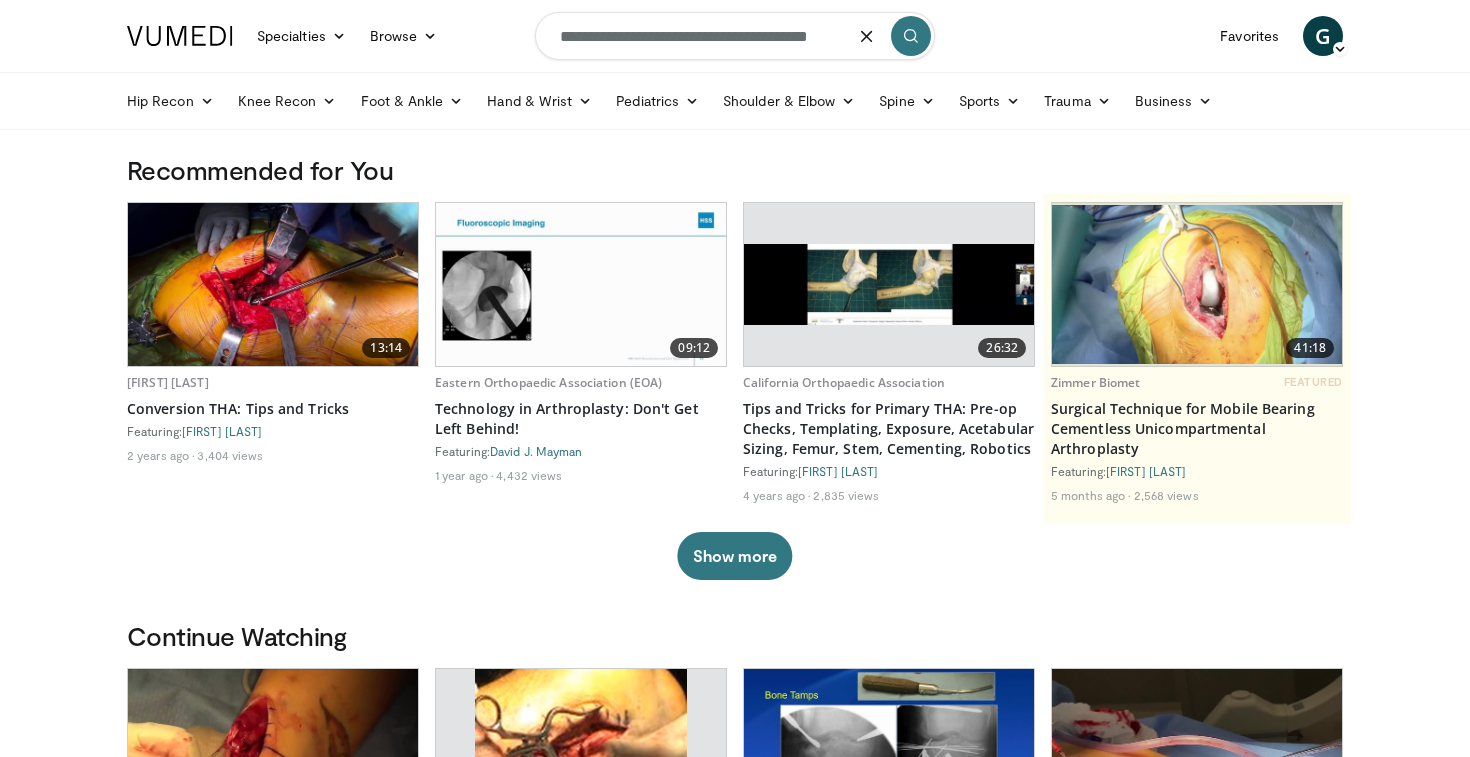 type on "**********" 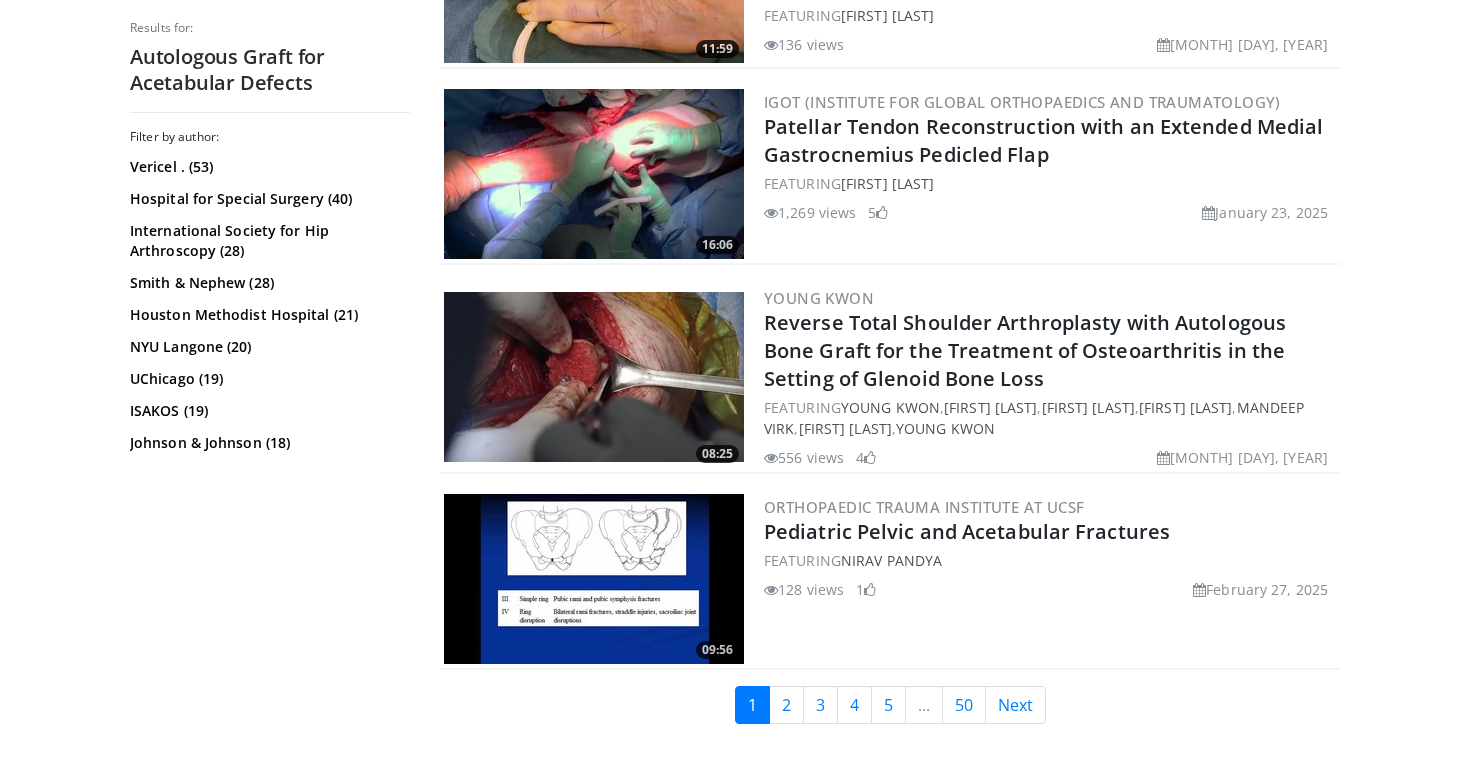 scroll, scrollTop: 4849, scrollLeft: 0, axis: vertical 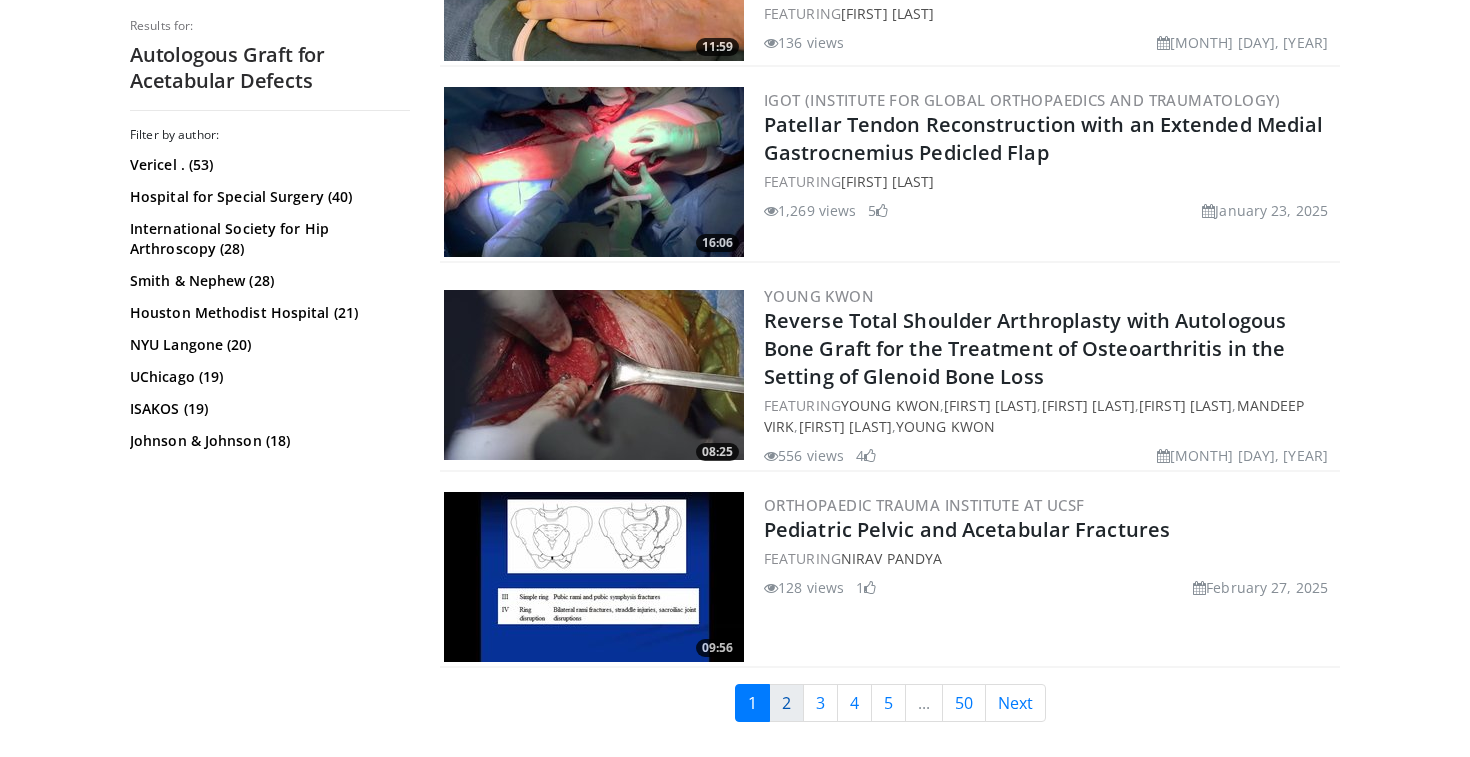 click on "2" at bounding box center [786, 703] 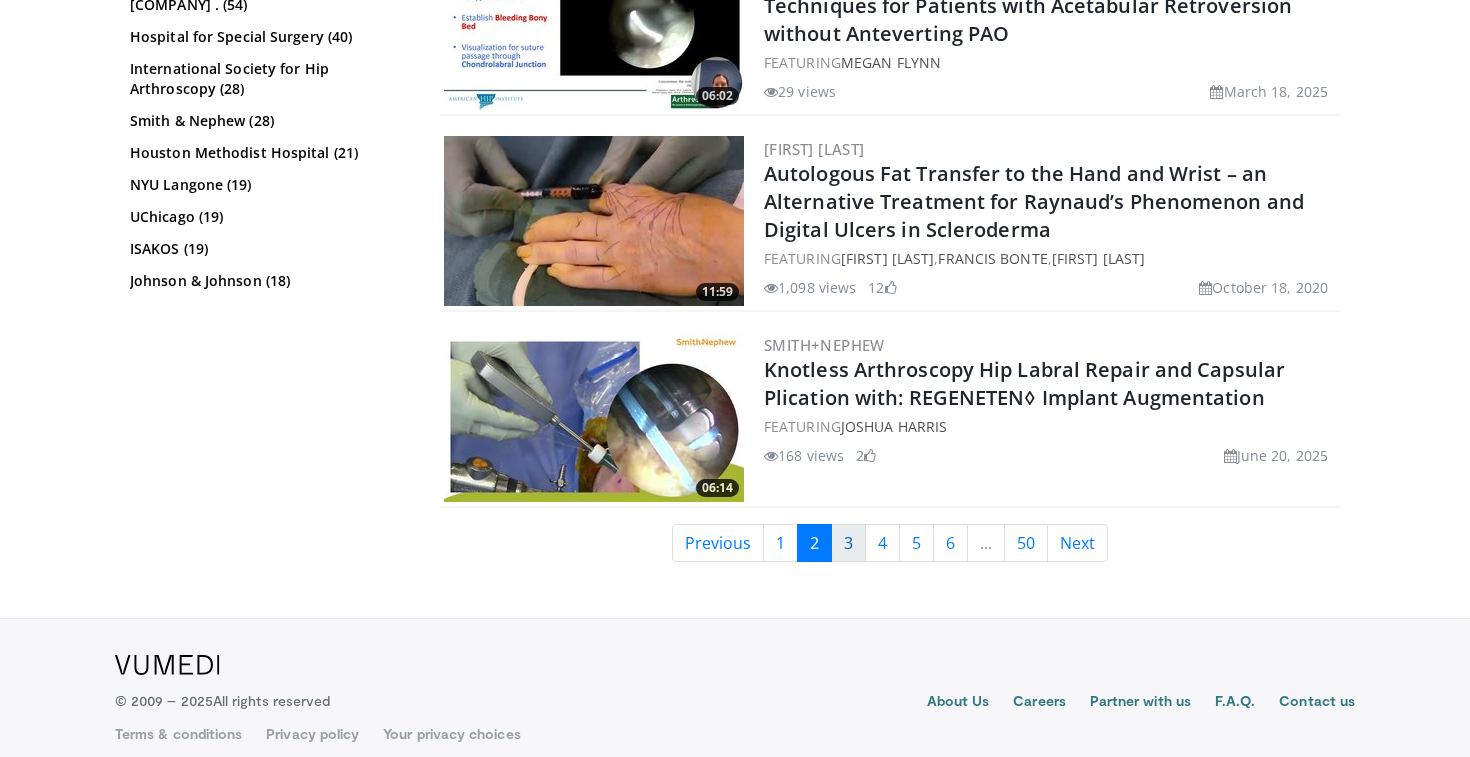 scroll, scrollTop: 4813, scrollLeft: 0, axis: vertical 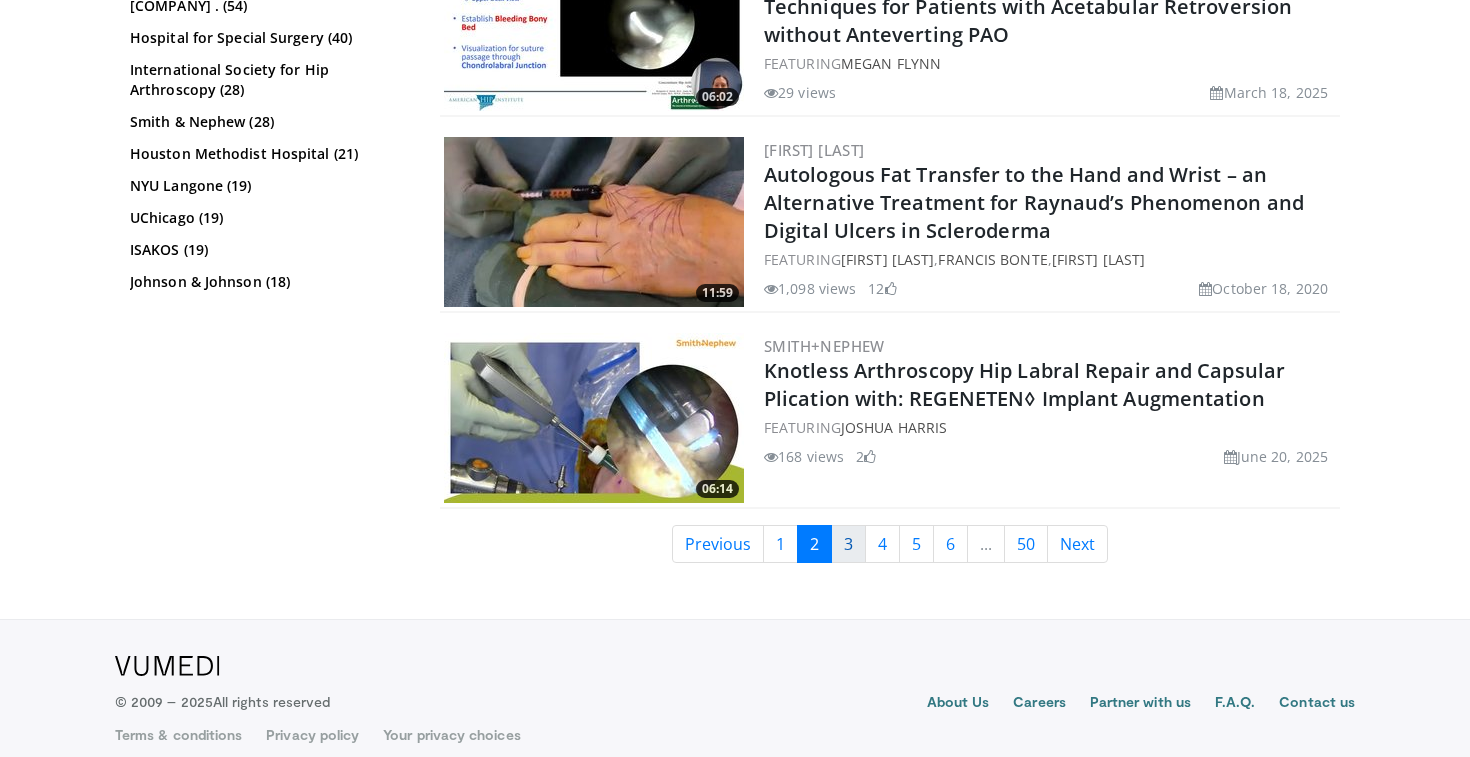 click on "3" at bounding box center [848, 544] 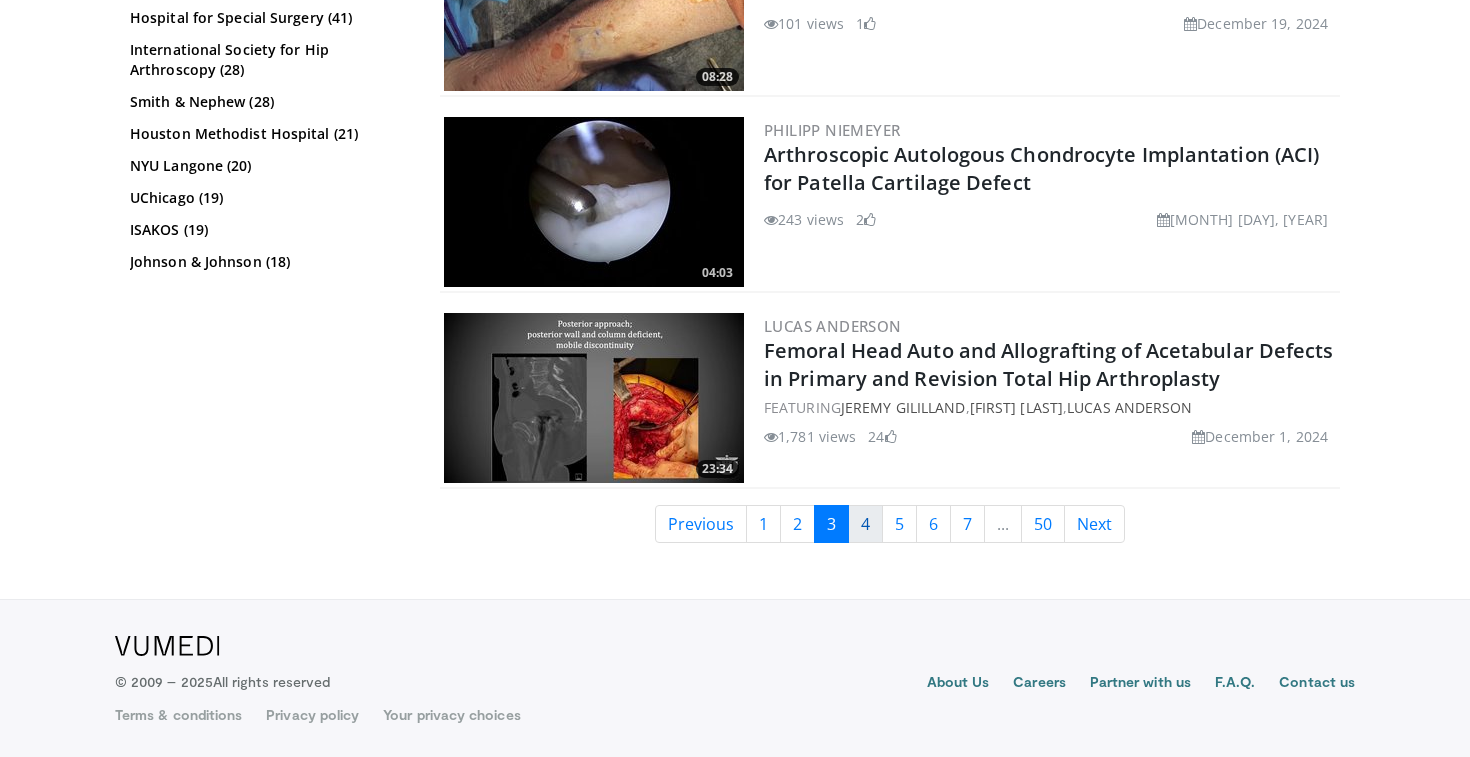scroll, scrollTop: 4813, scrollLeft: 0, axis: vertical 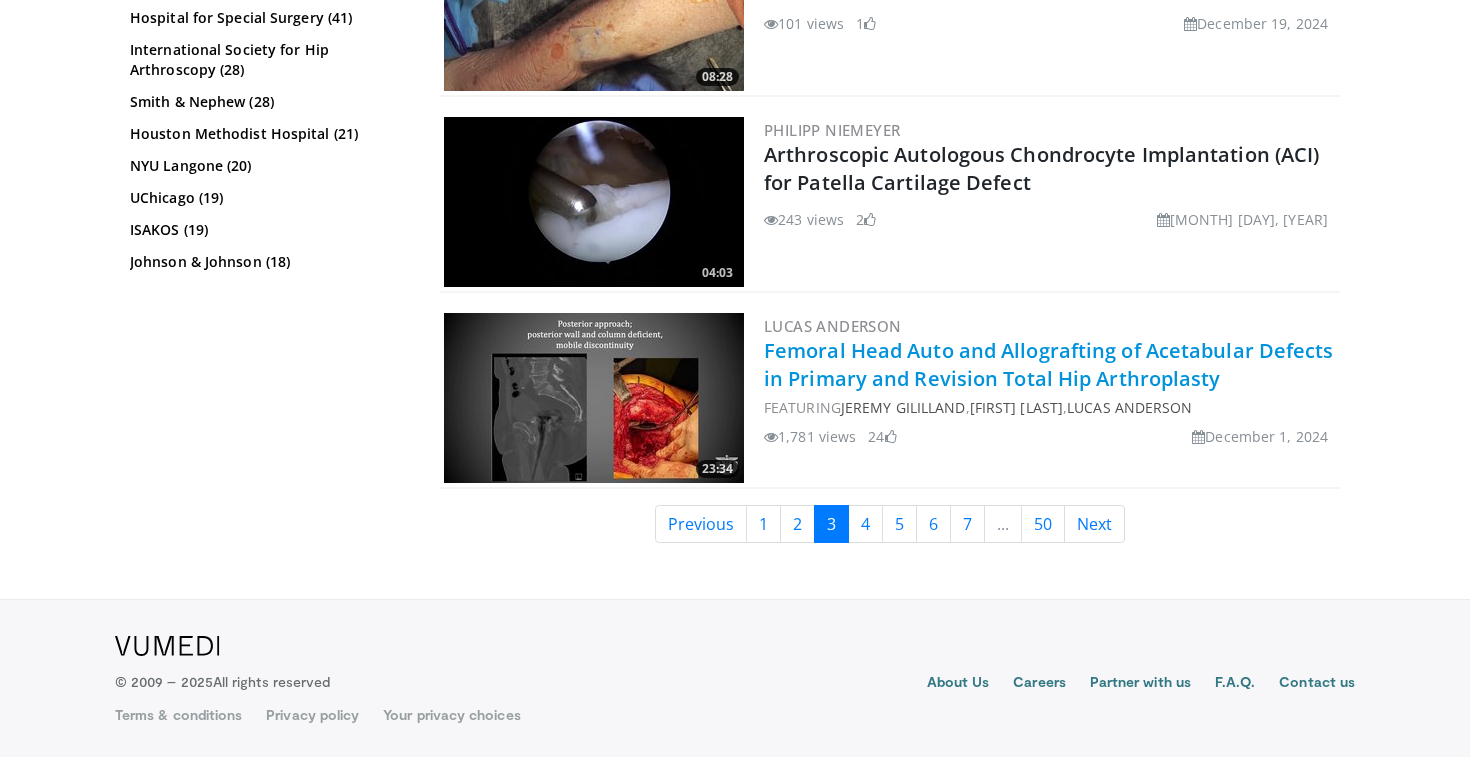 click on "Femoral Head Auto and Allografting of Acetabular Defects in Primary and Revision Total Hip Arthroplasty" at bounding box center (1049, 364) 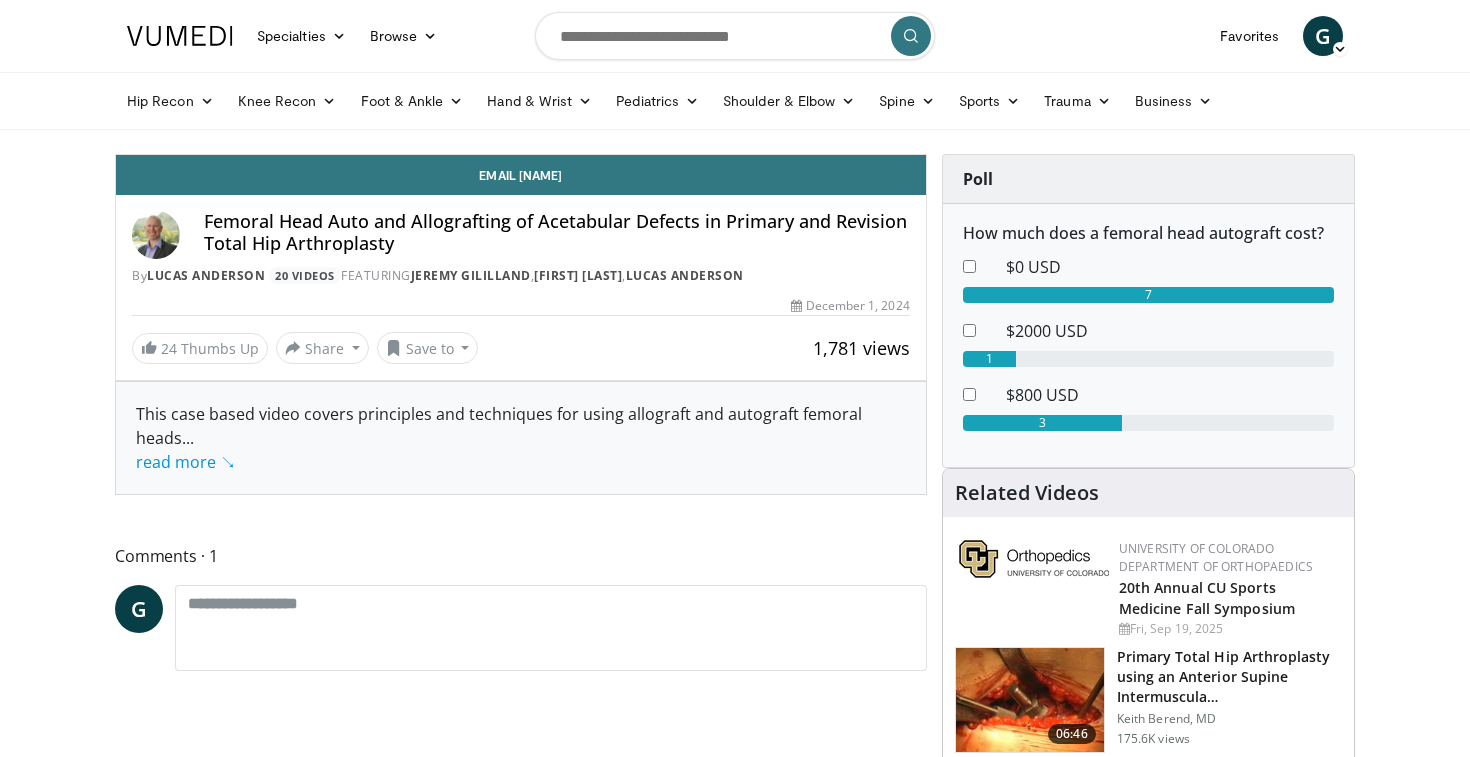 scroll, scrollTop: 0, scrollLeft: 0, axis: both 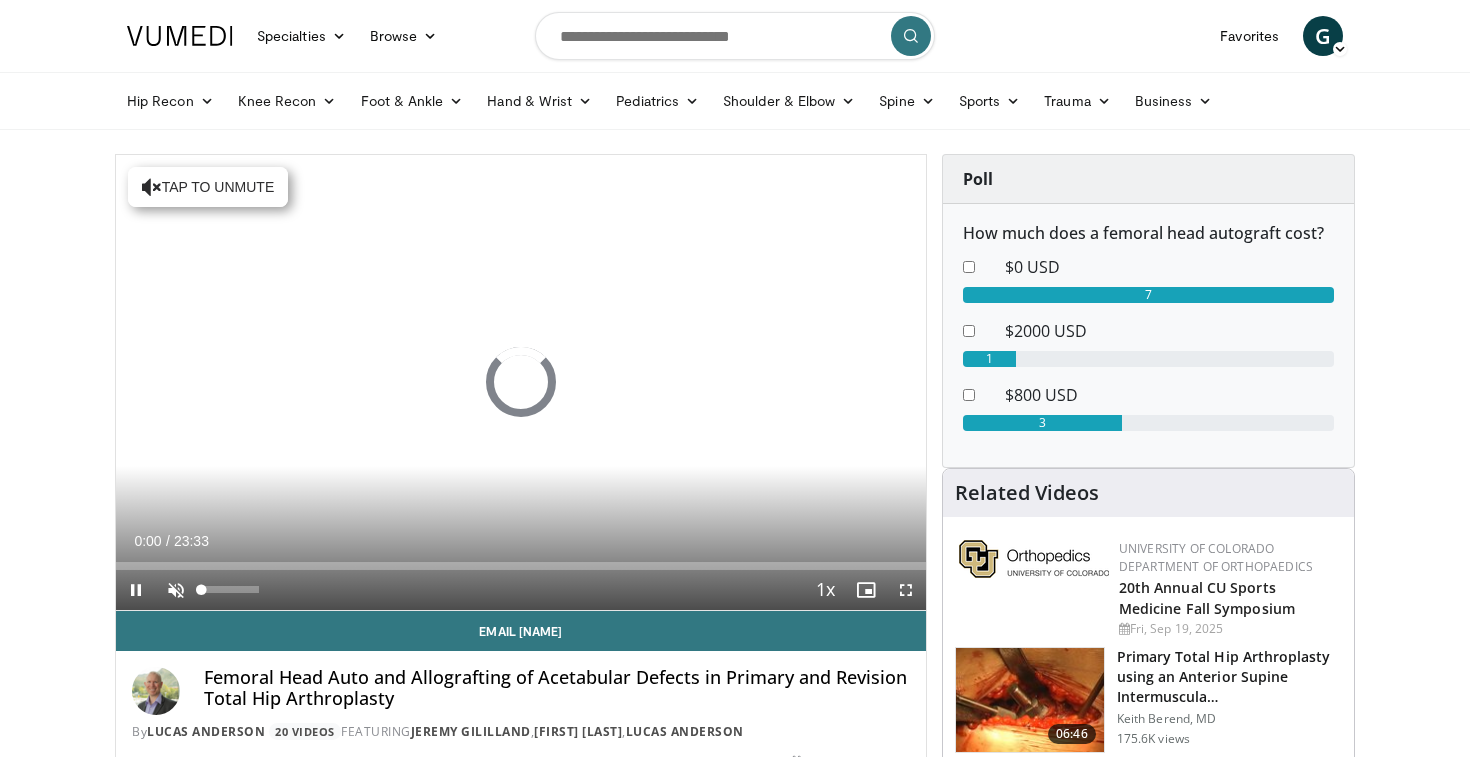 click at bounding box center [176, 590] 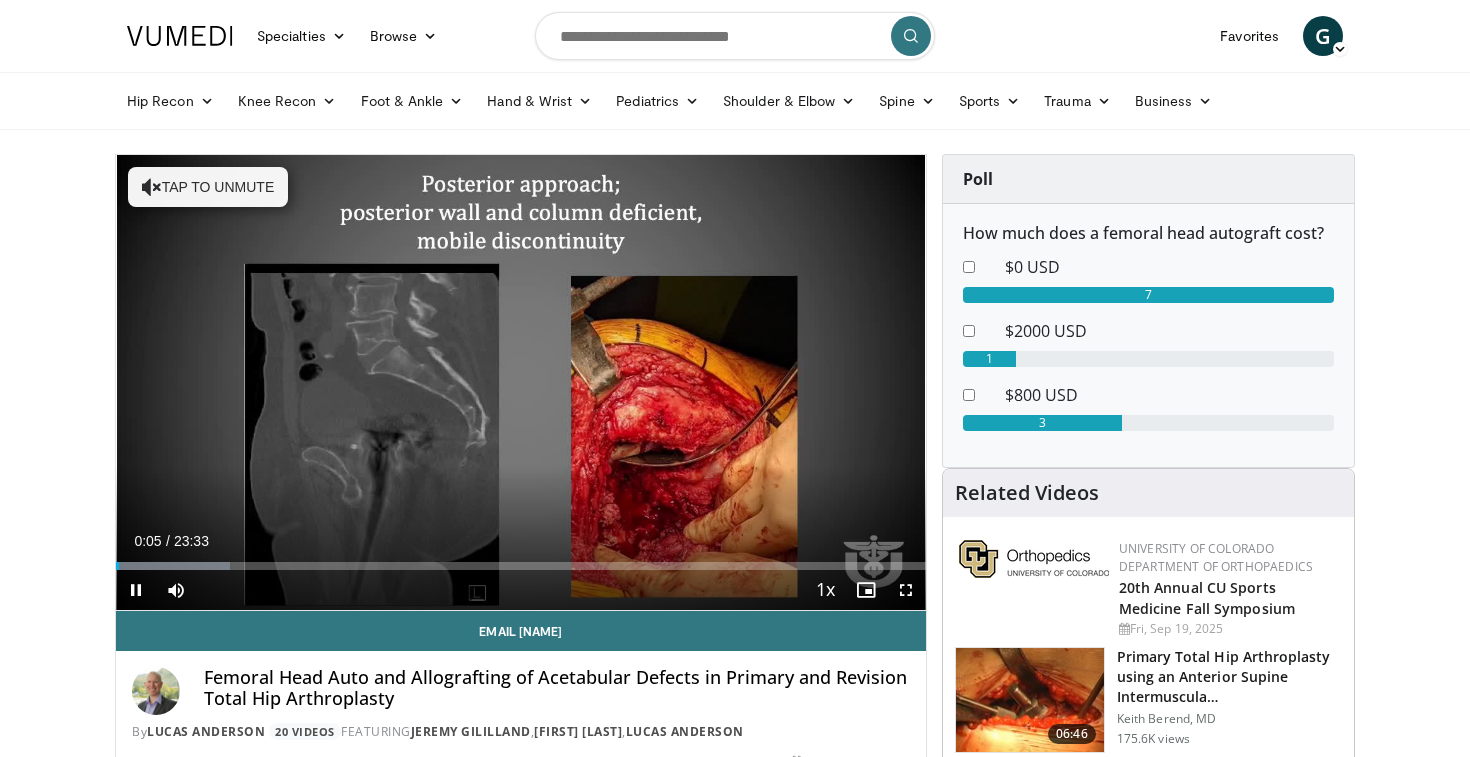 click at bounding box center [906, 590] 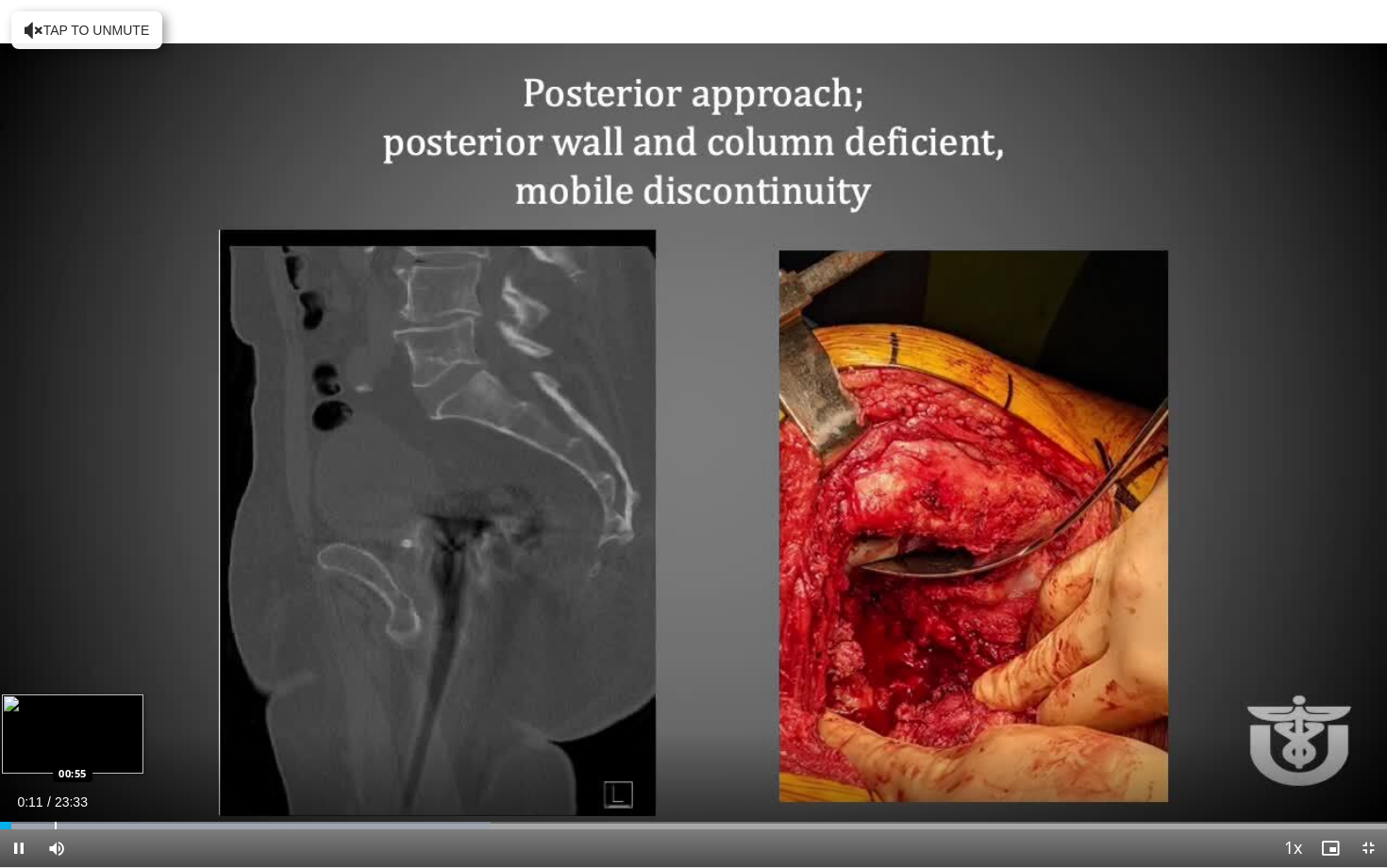 click at bounding box center (56, 826) 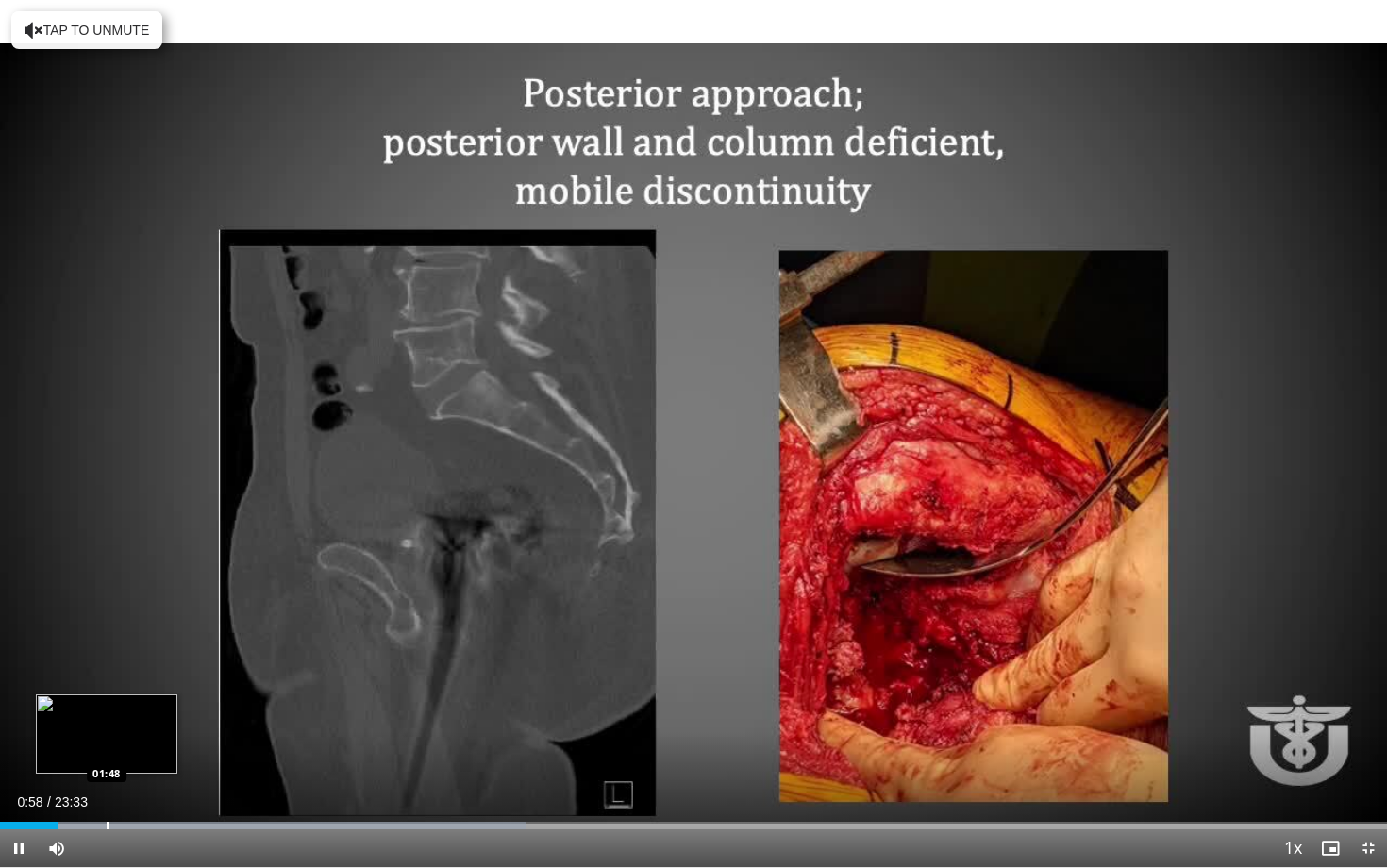 click at bounding box center [108, 826] 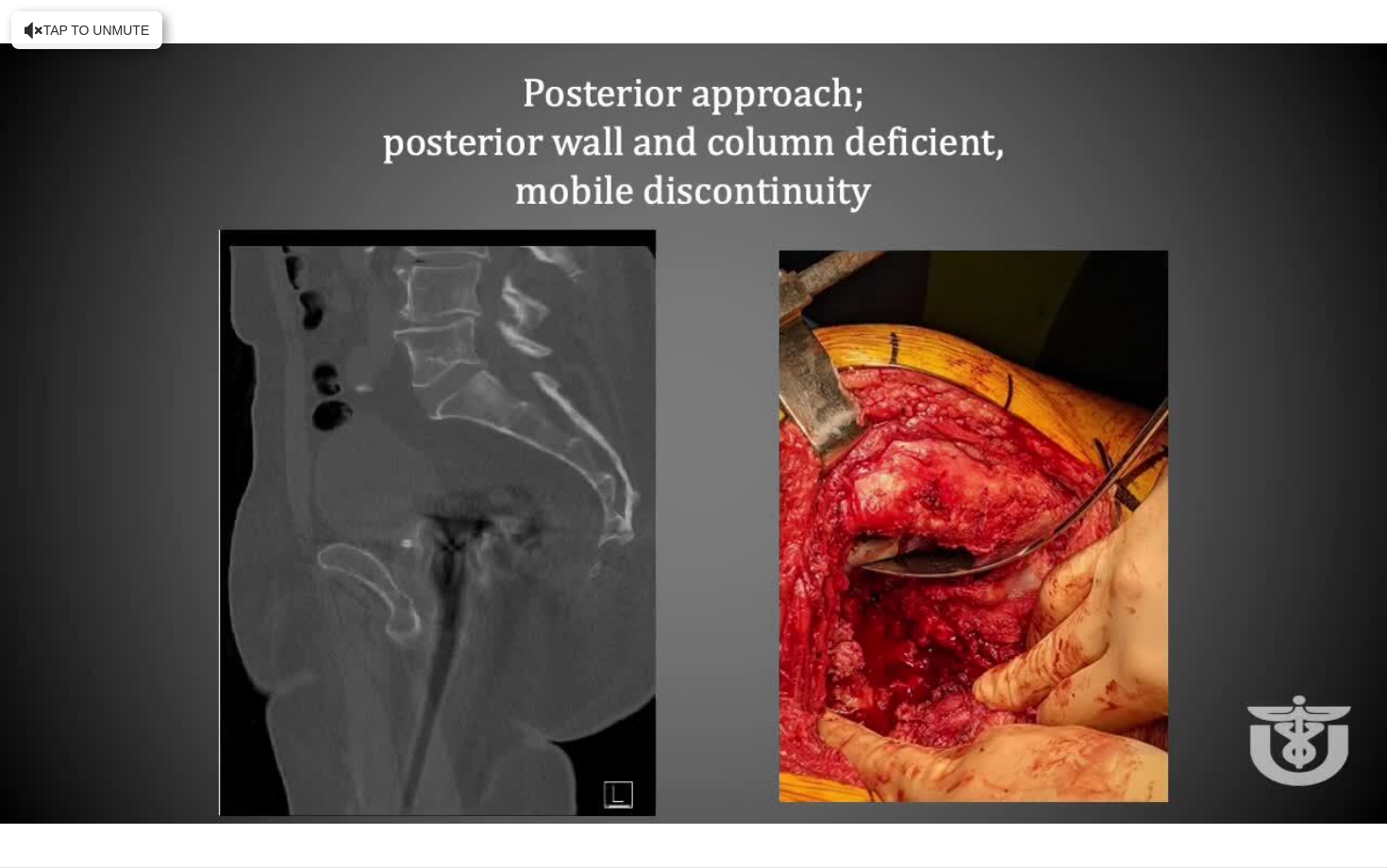 click on "10 seconds
Tap to unmute" at bounding box center [694, 433] 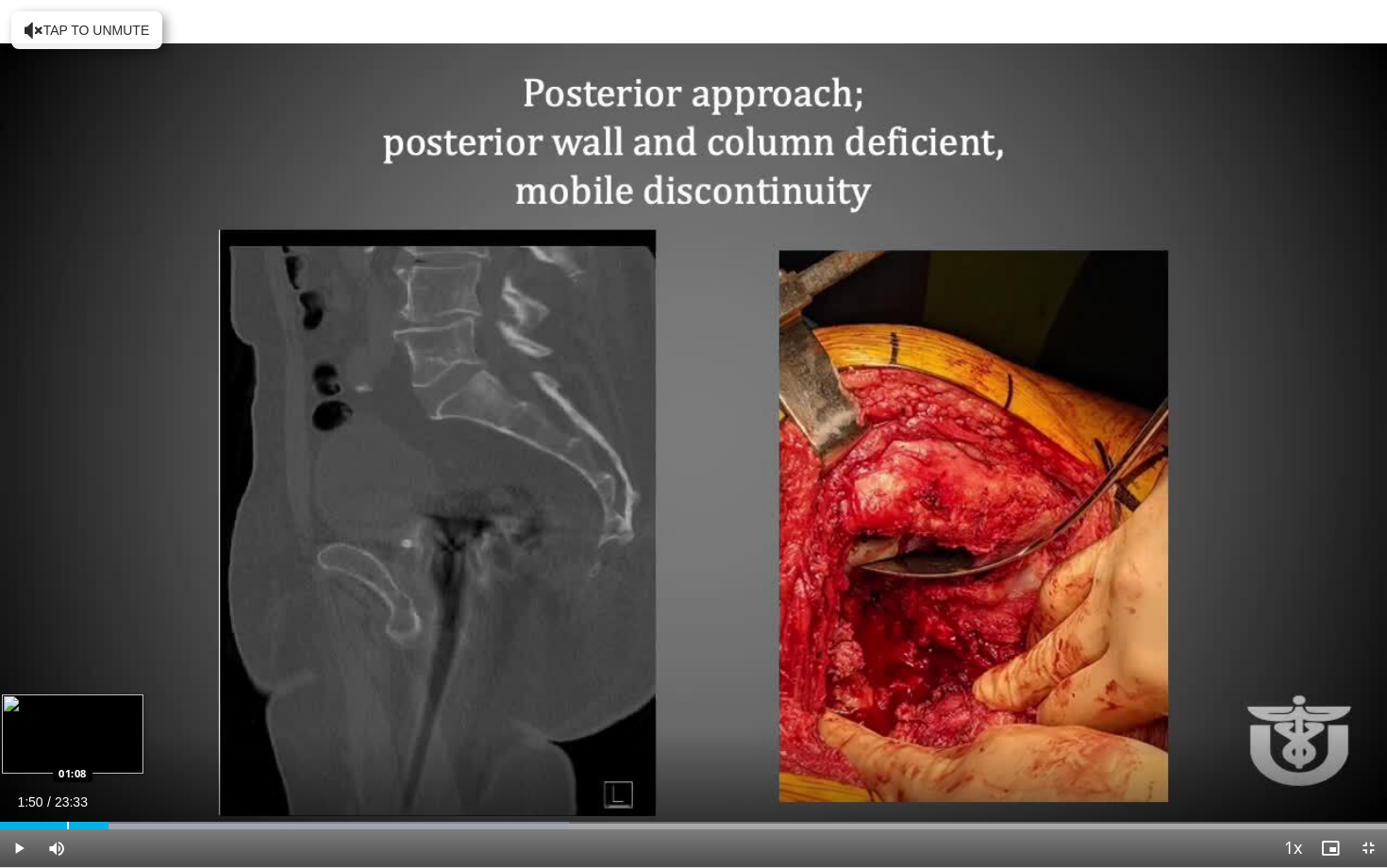 click at bounding box center (68, 826) 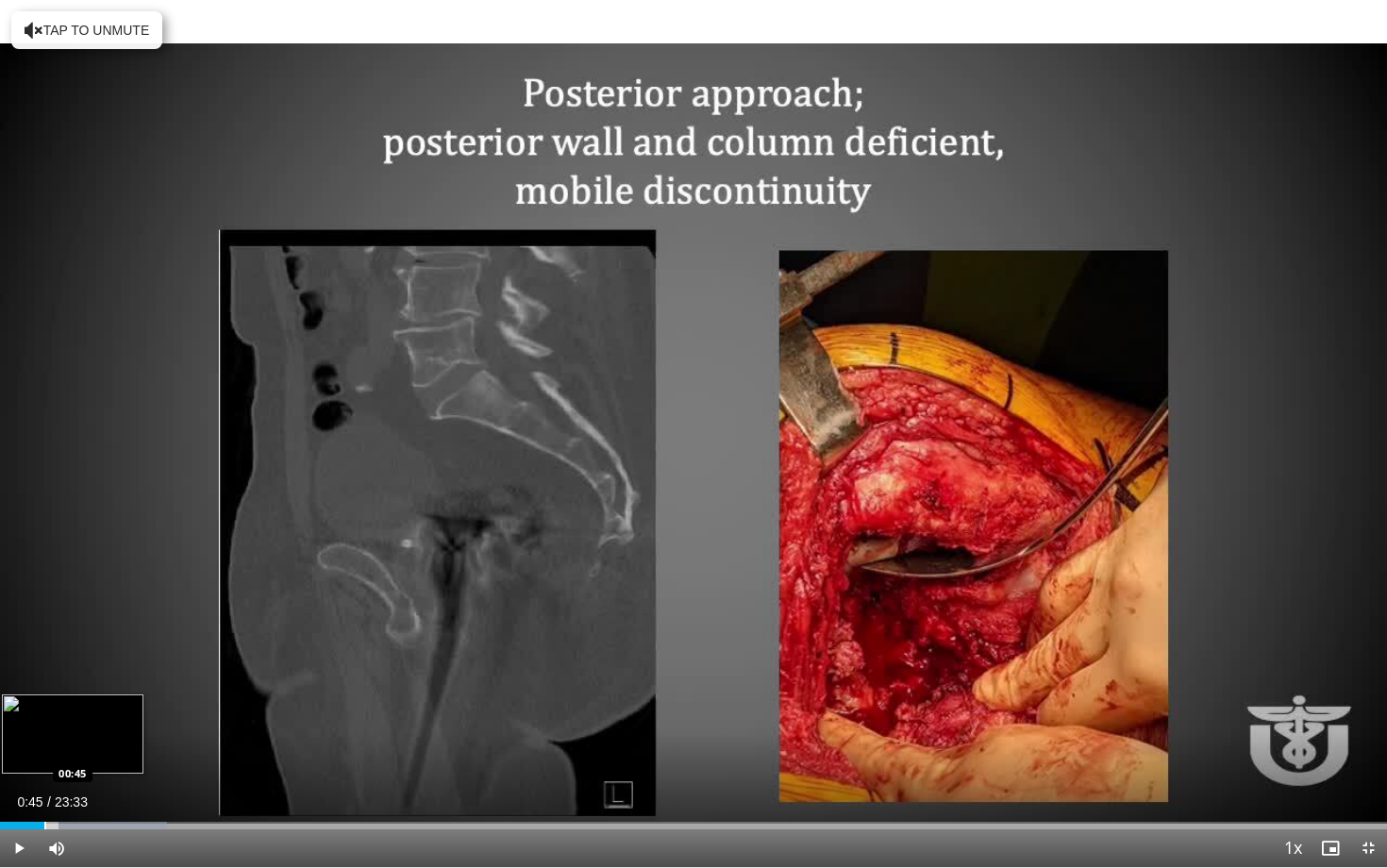 click on "Loaded :  12.02% 00:45 00:45" at bounding box center [694, 826] 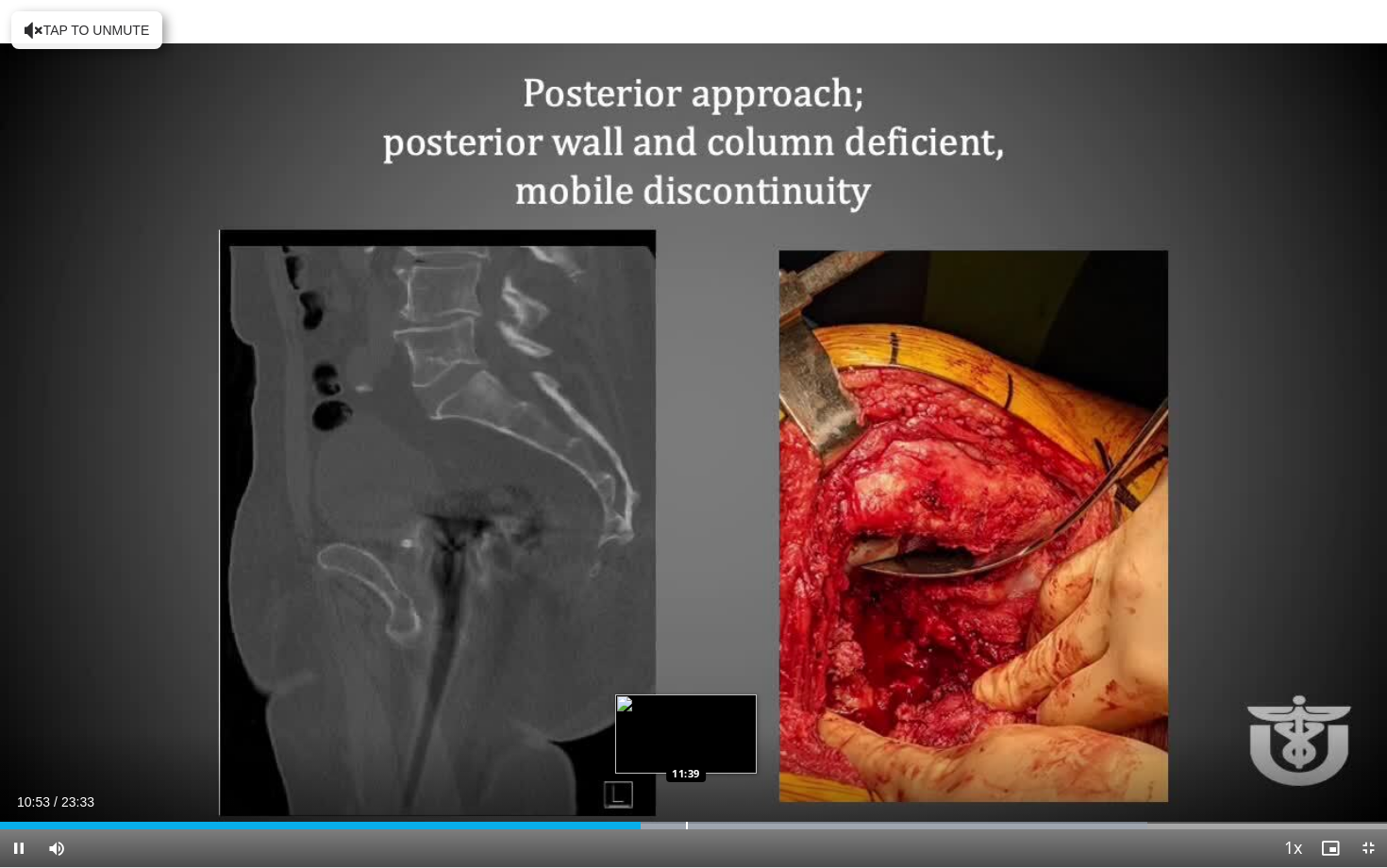 click at bounding box center [687, 826] 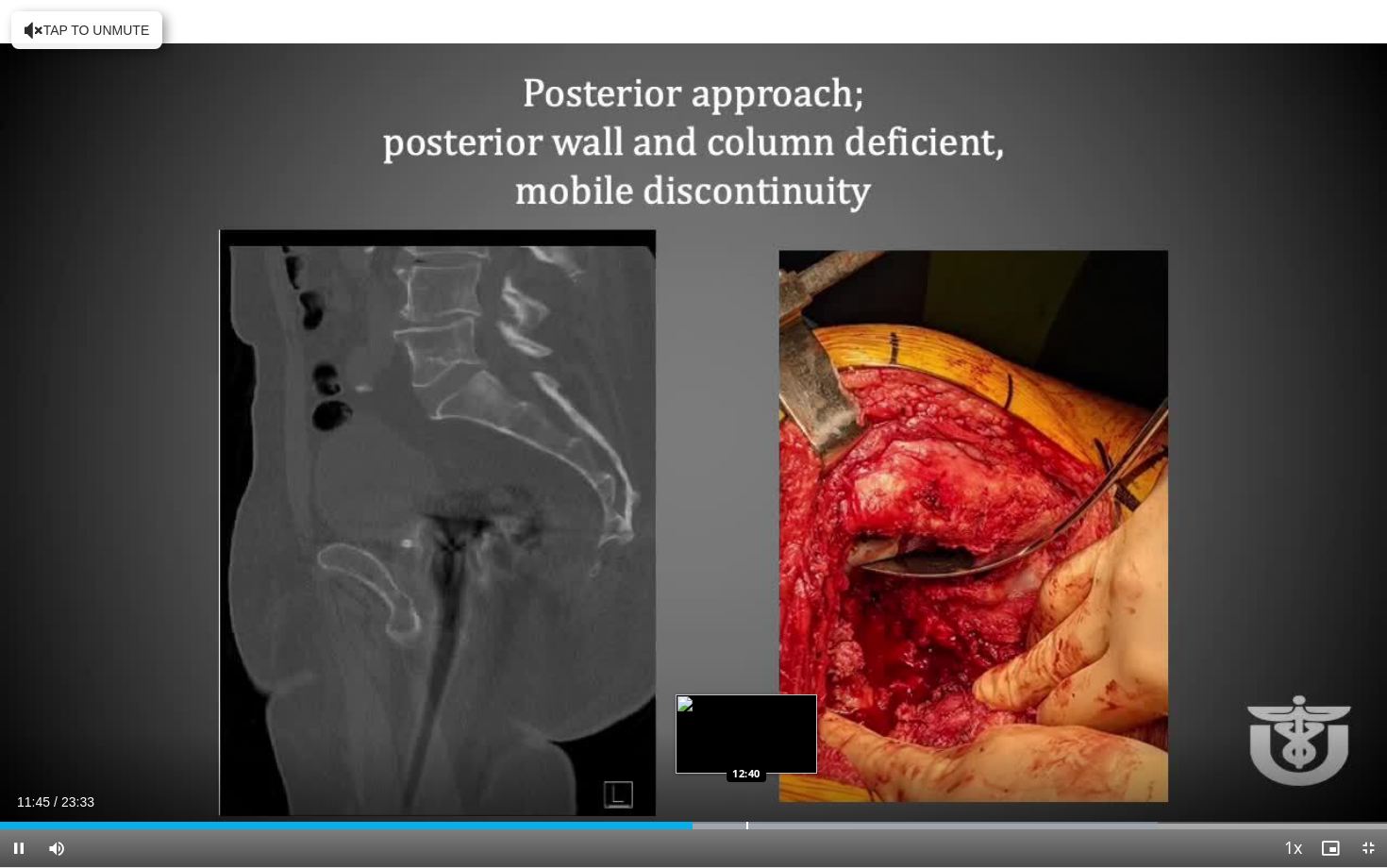 click on "Loaded :  83.46% 11:45 12:40" at bounding box center [694, 820] 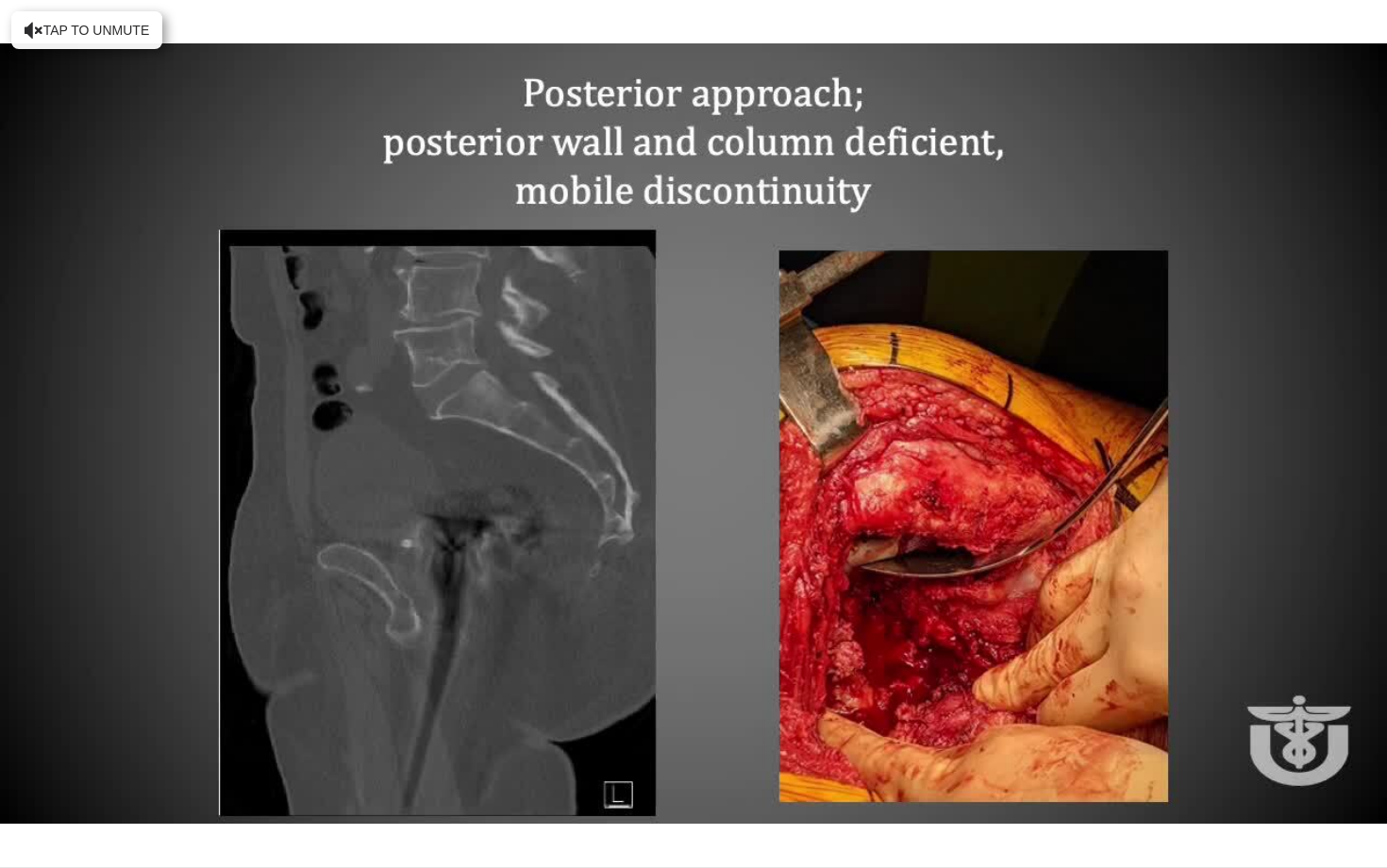 click on "60 seconds
Tap to unmute" at bounding box center (694, 433) 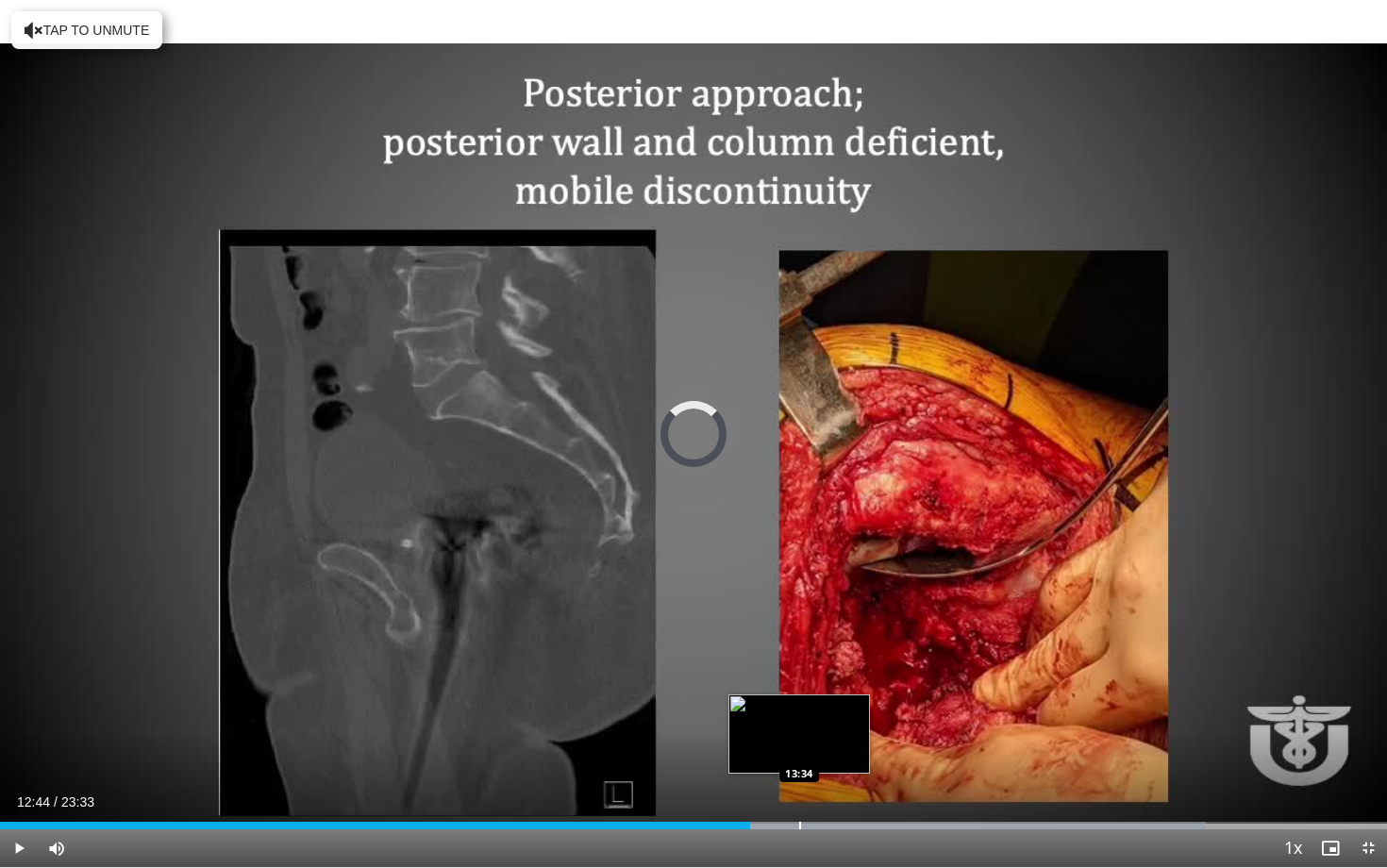 click on "Loaded :  86.97% 12:44 13:34" at bounding box center [694, 826] 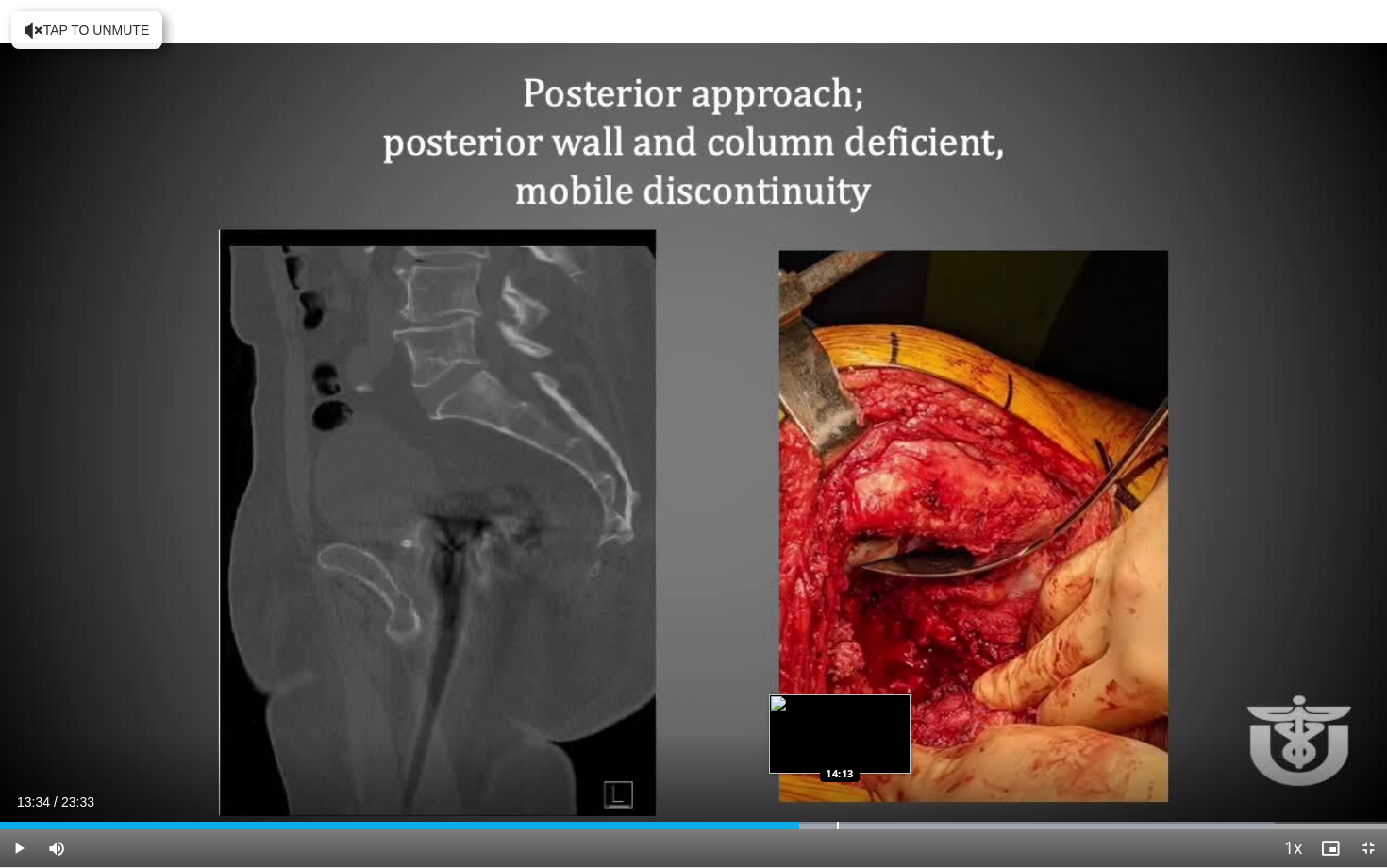 click at bounding box center [838, 826] 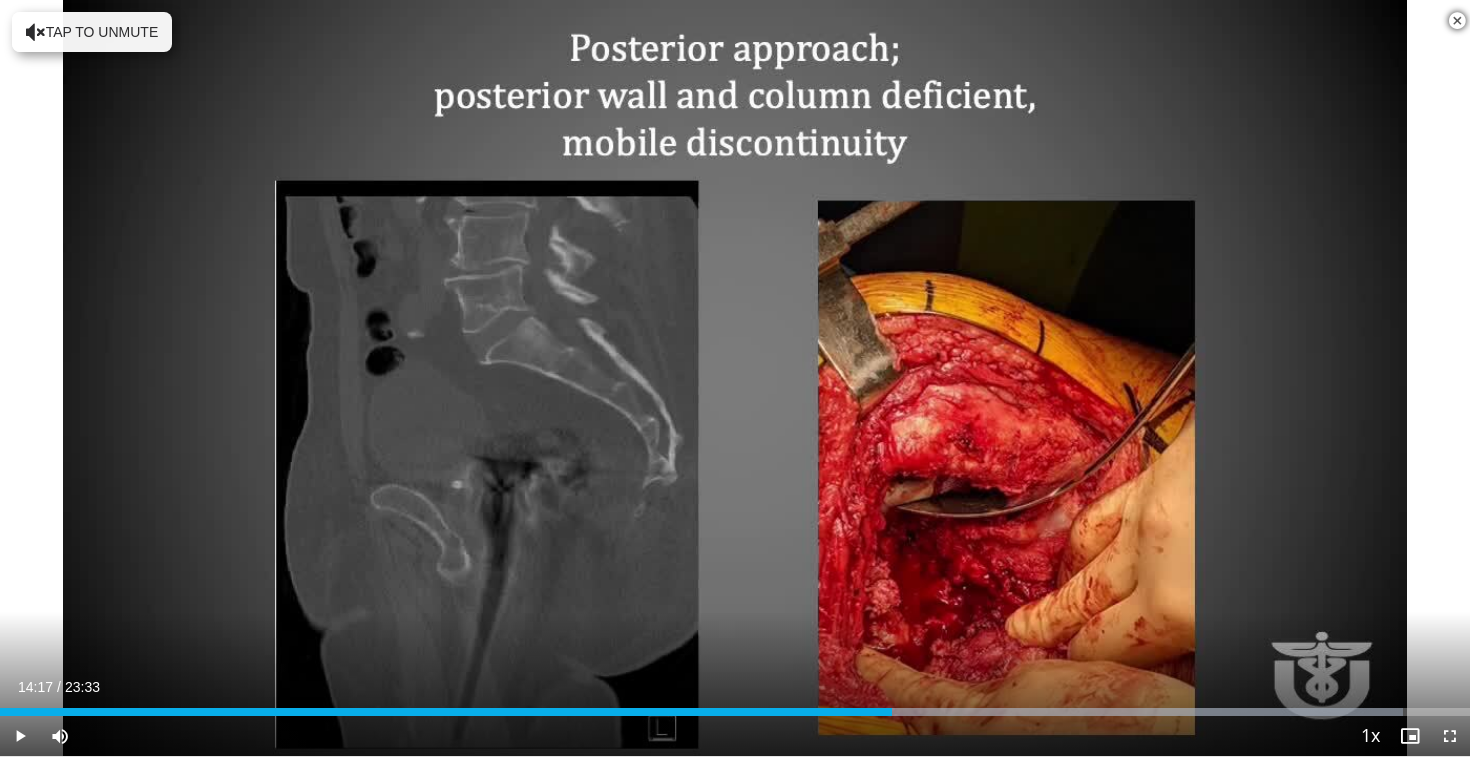 scroll, scrollTop: 1920, scrollLeft: 0, axis: vertical 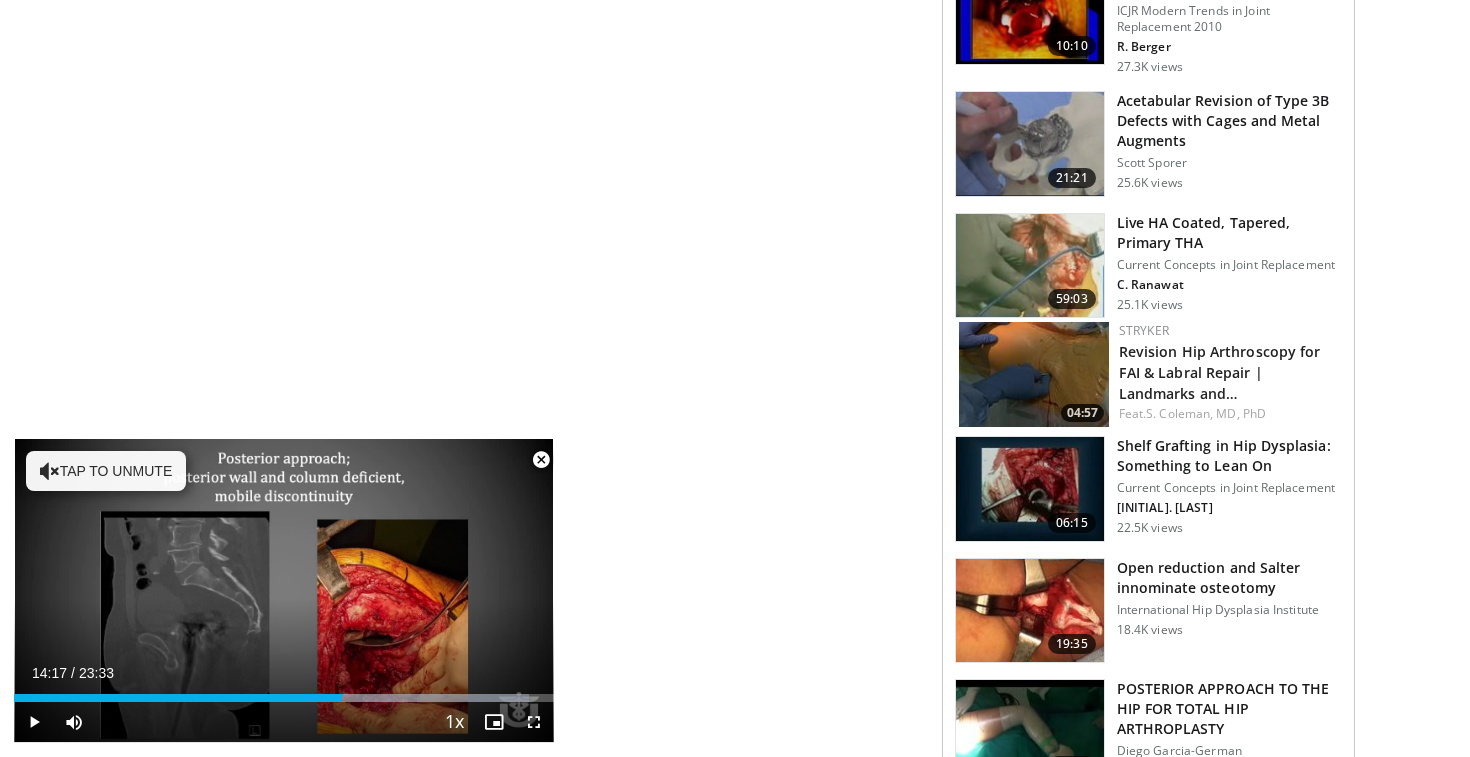 click at bounding box center [1030, 489] 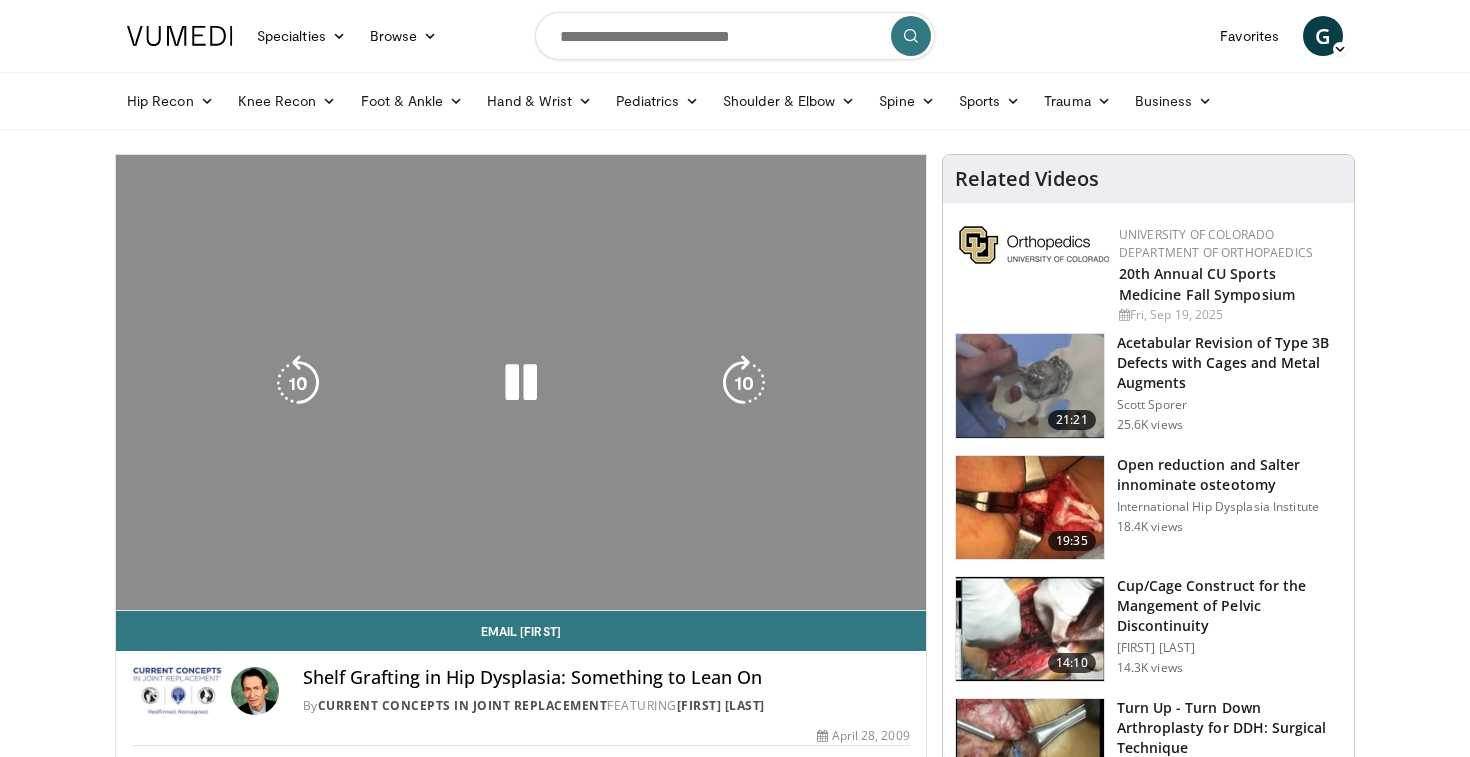 scroll, scrollTop: 0, scrollLeft: 0, axis: both 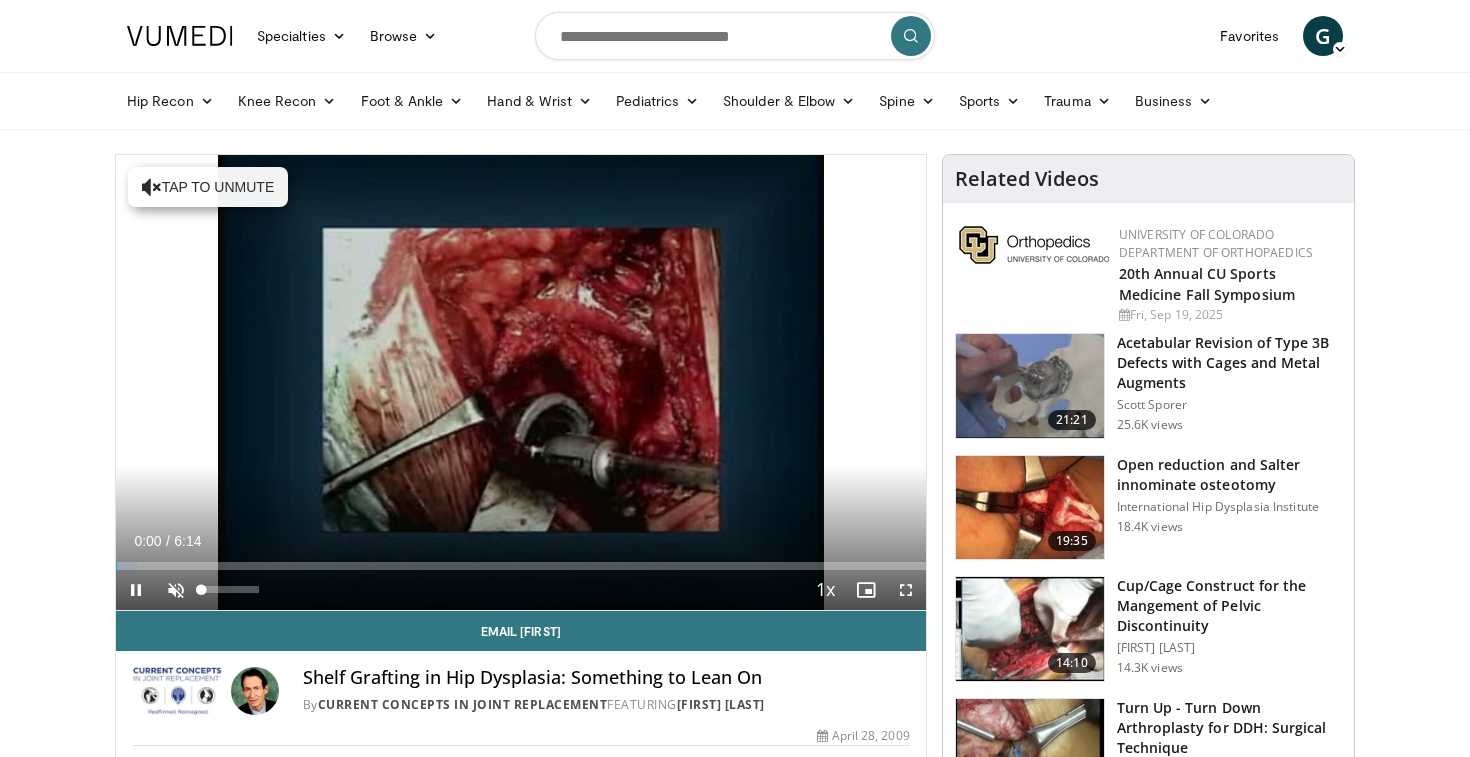 click at bounding box center (176, 590) 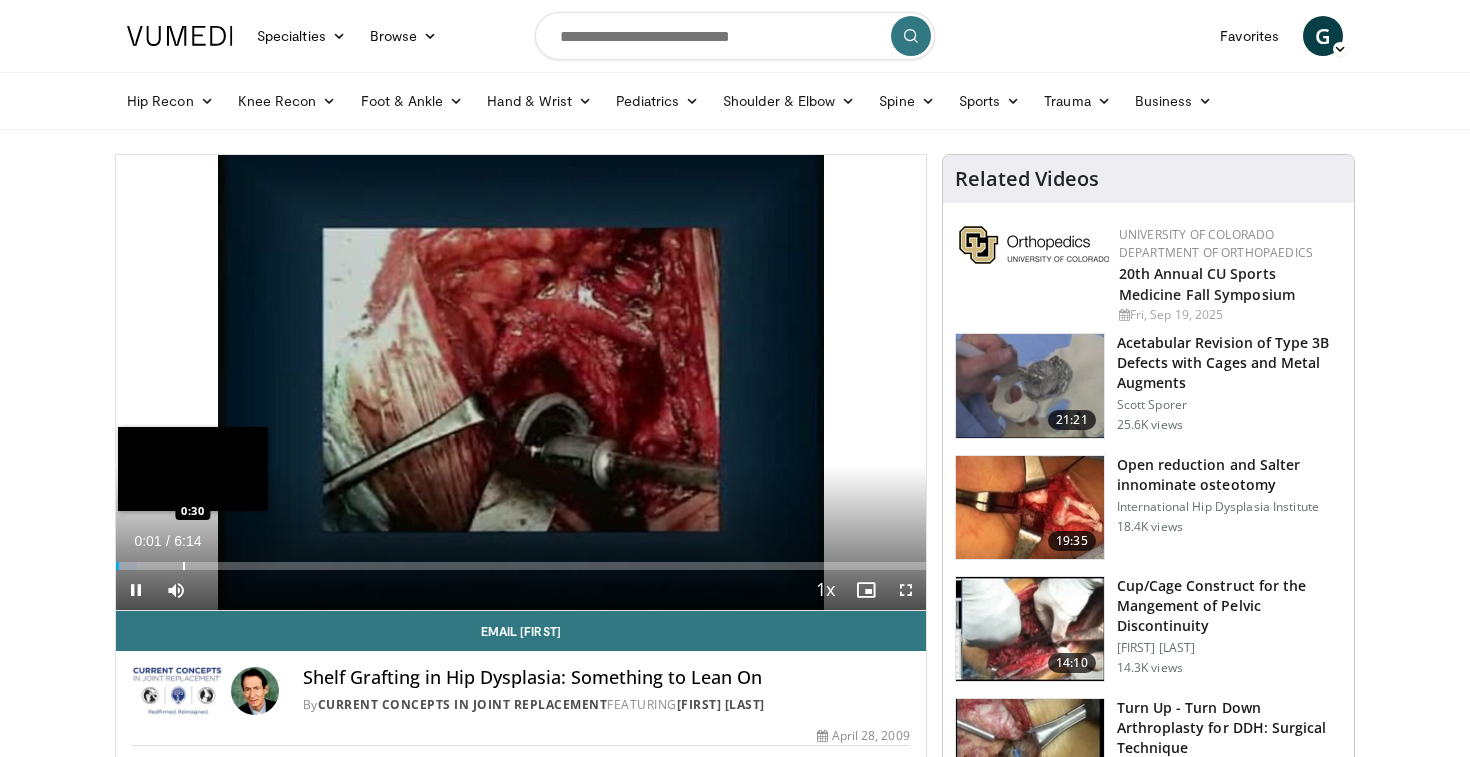 click at bounding box center (184, 566) 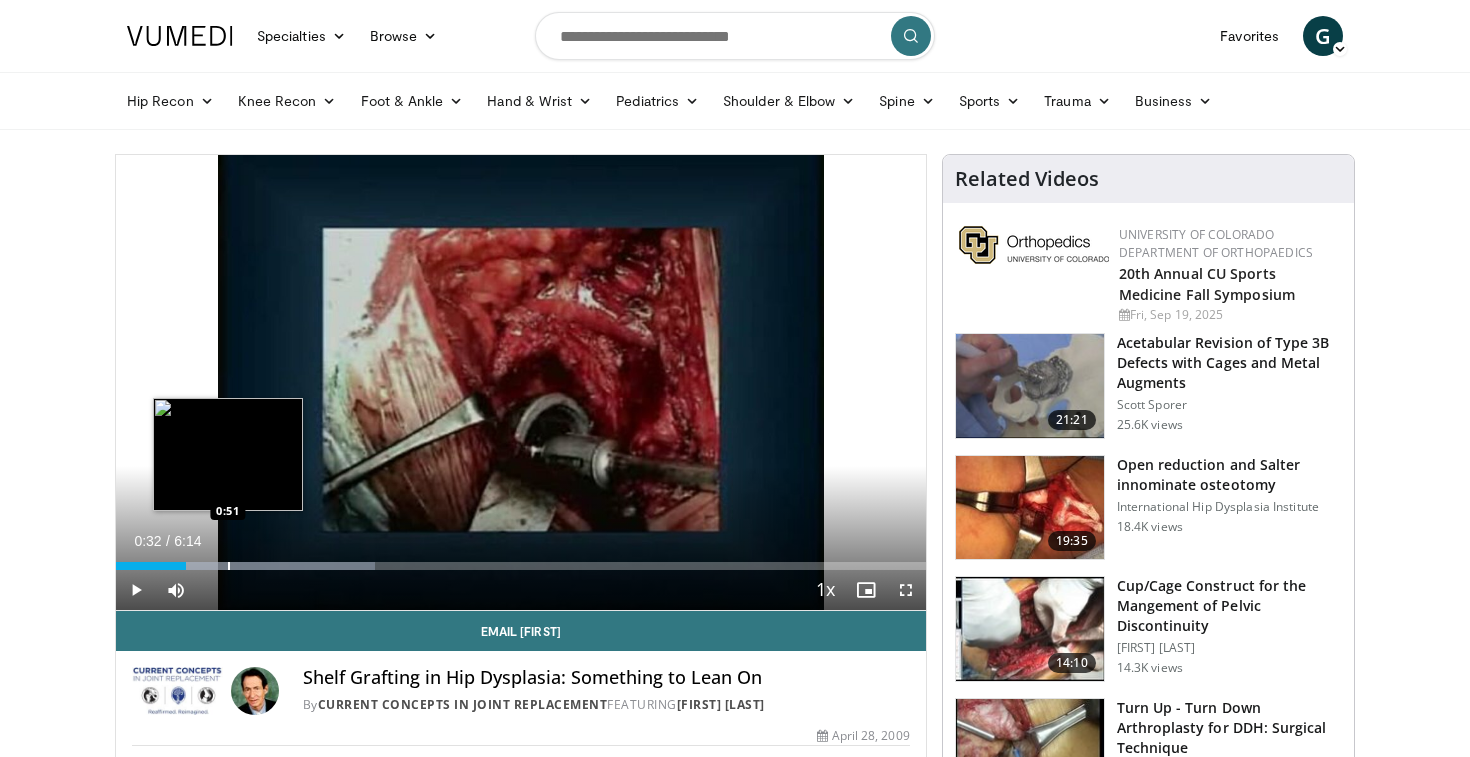 click on "Loaded :  32.00% 0:32 0:51" at bounding box center (521, 560) 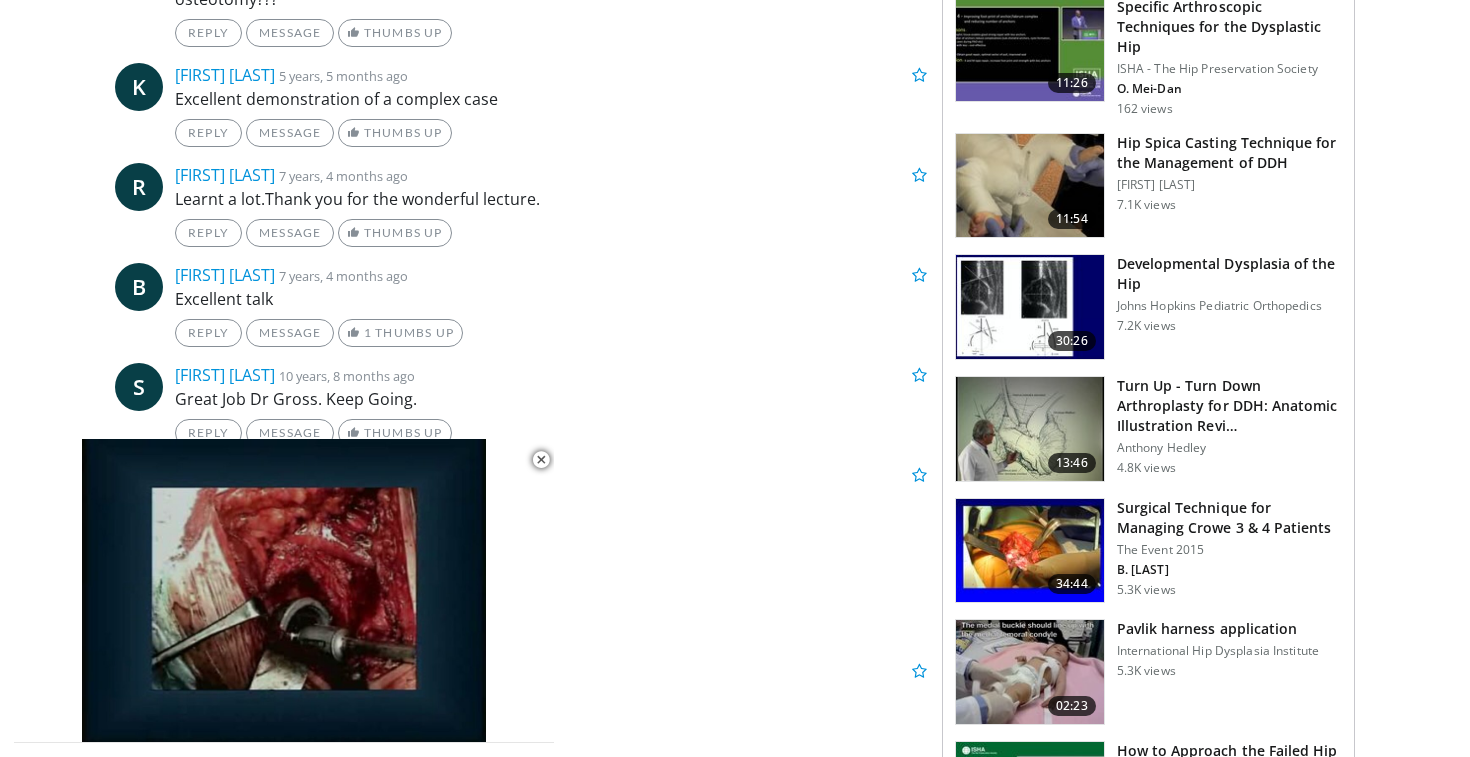 scroll, scrollTop: 1205, scrollLeft: 0, axis: vertical 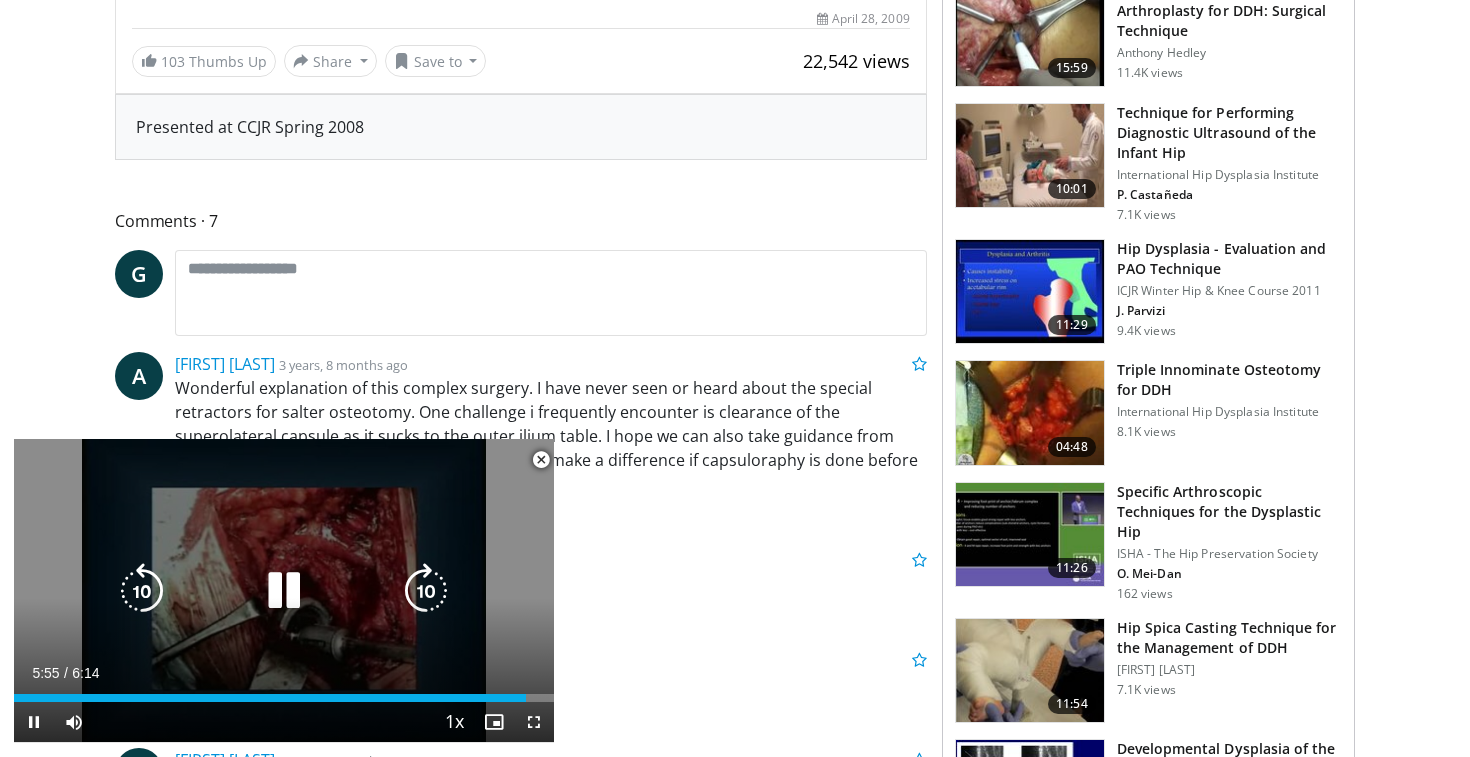 click at bounding box center (284, 591) 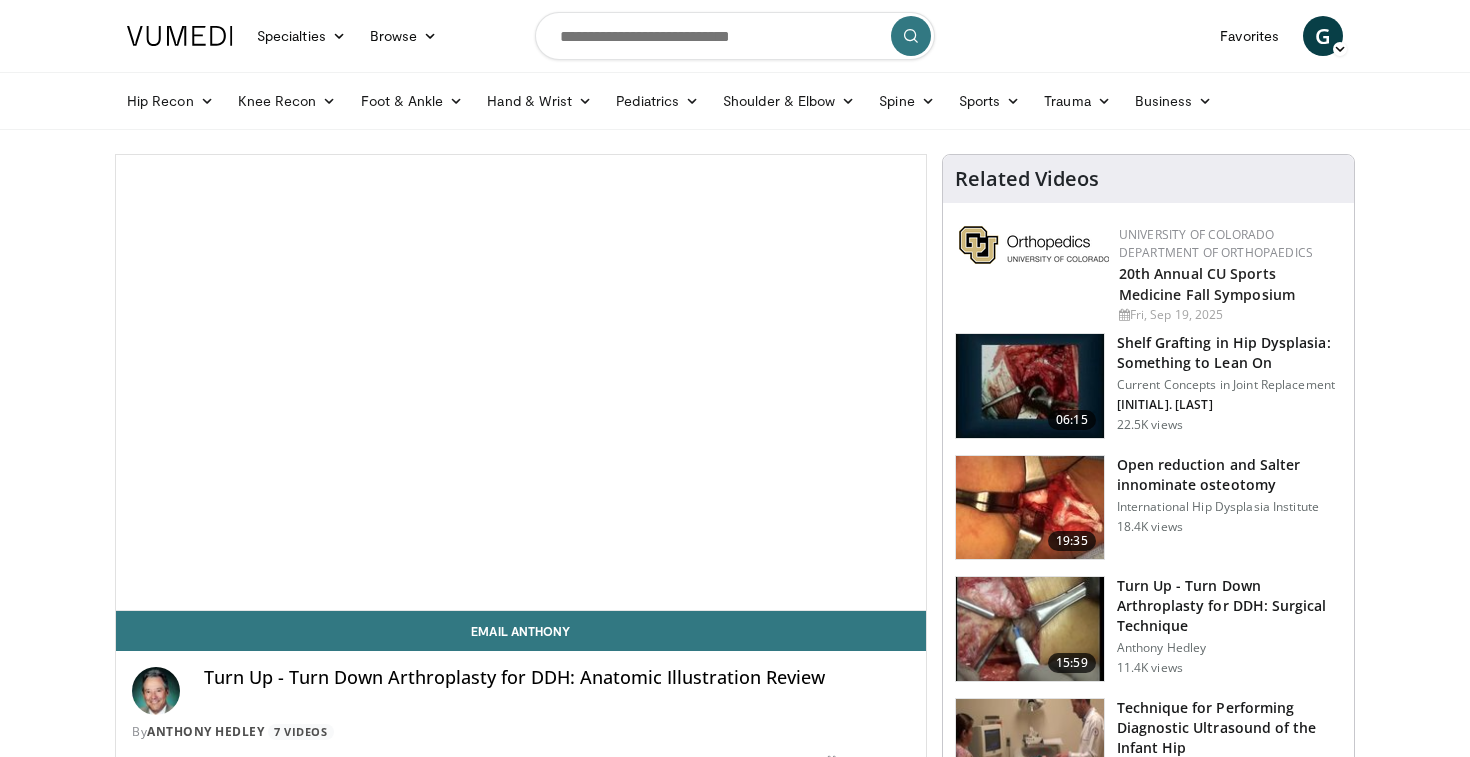 scroll, scrollTop: 0, scrollLeft: 0, axis: both 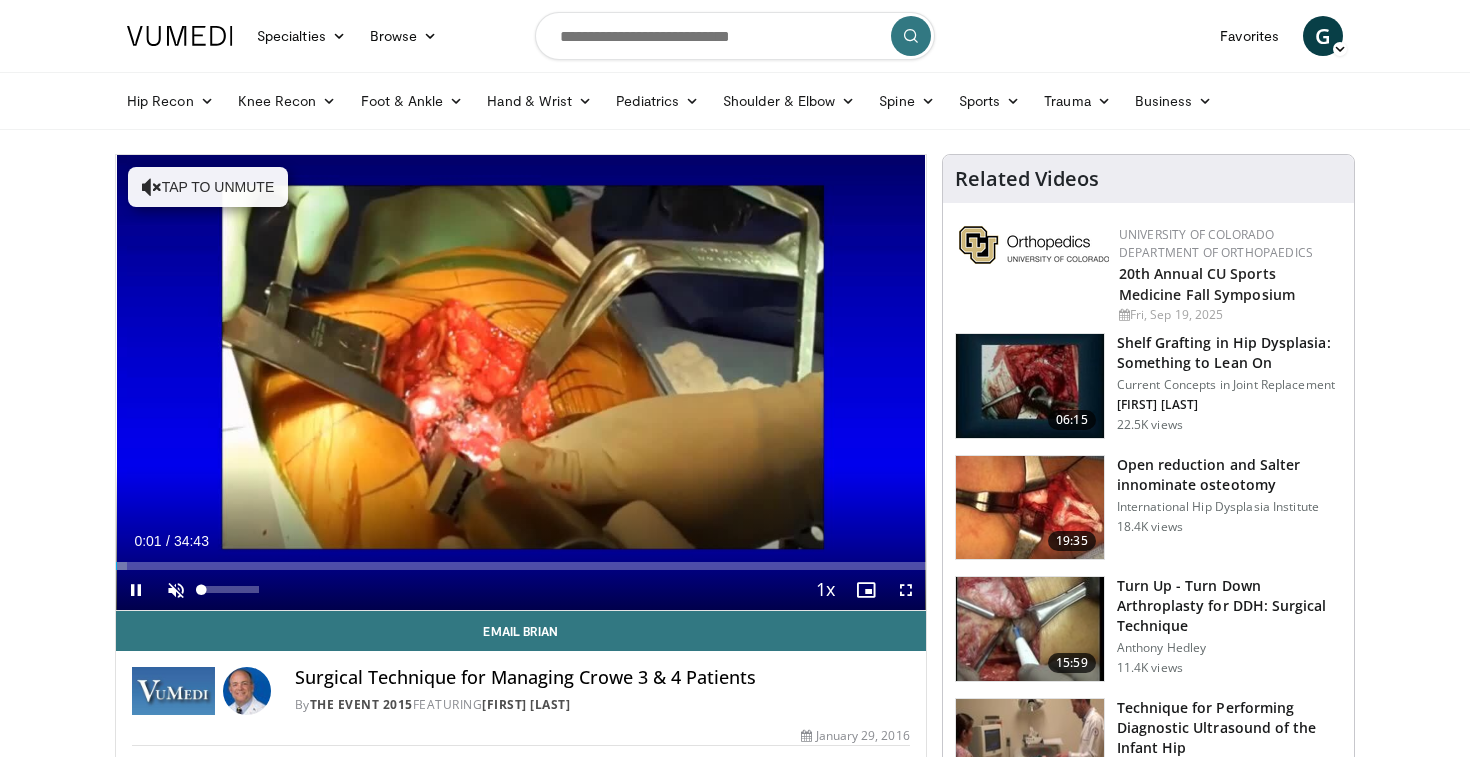 click at bounding box center [176, 590] 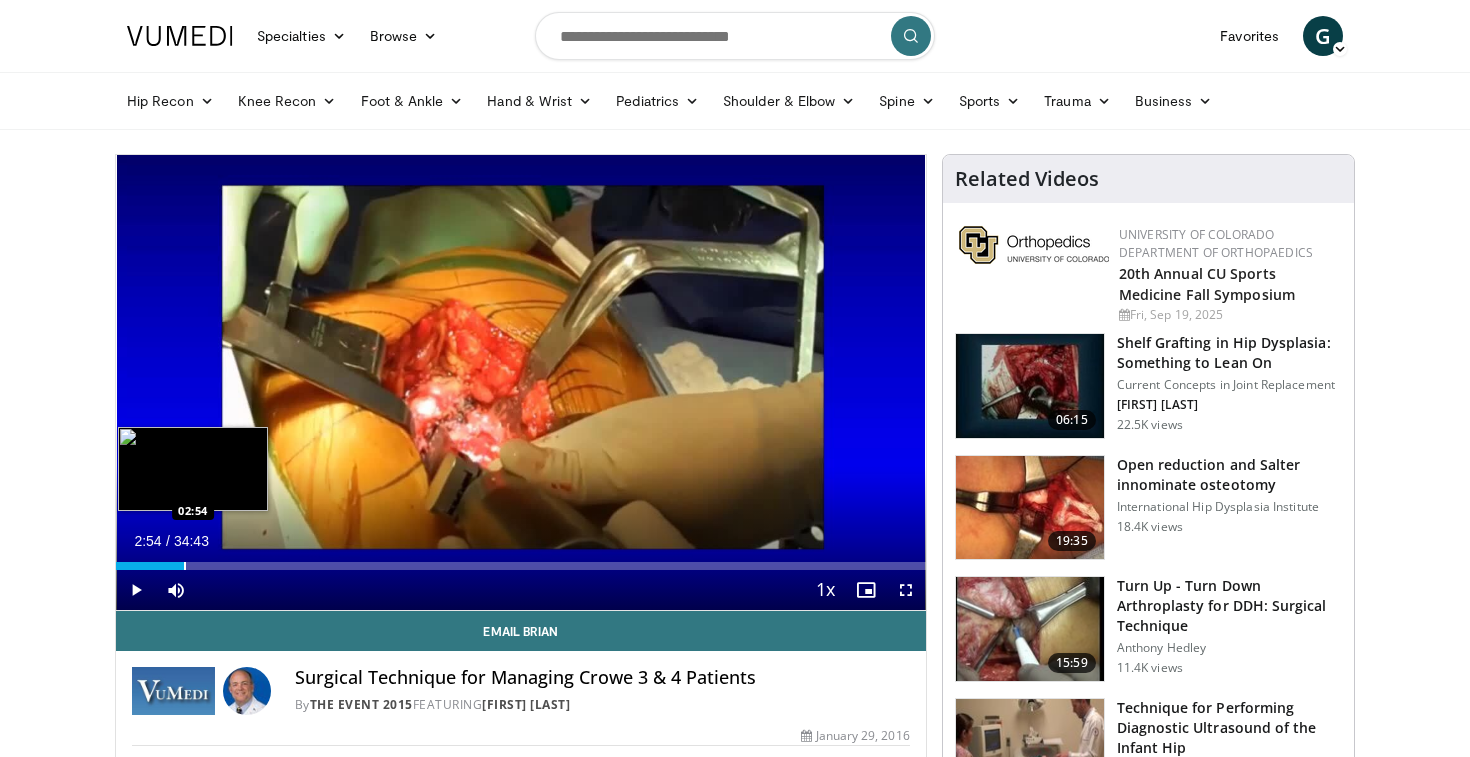 click at bounding box center (185, 566) 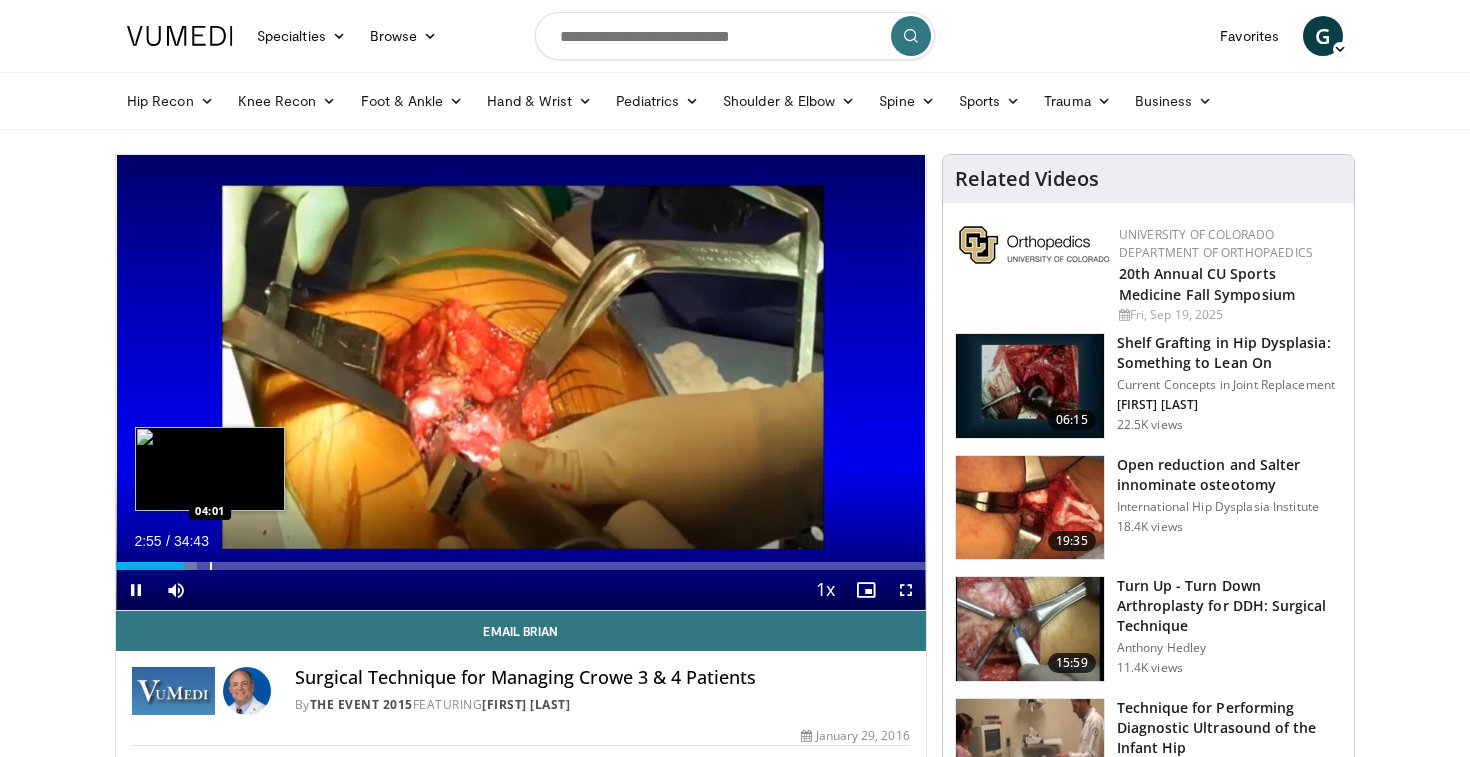 click at bounding box center [211, 566] 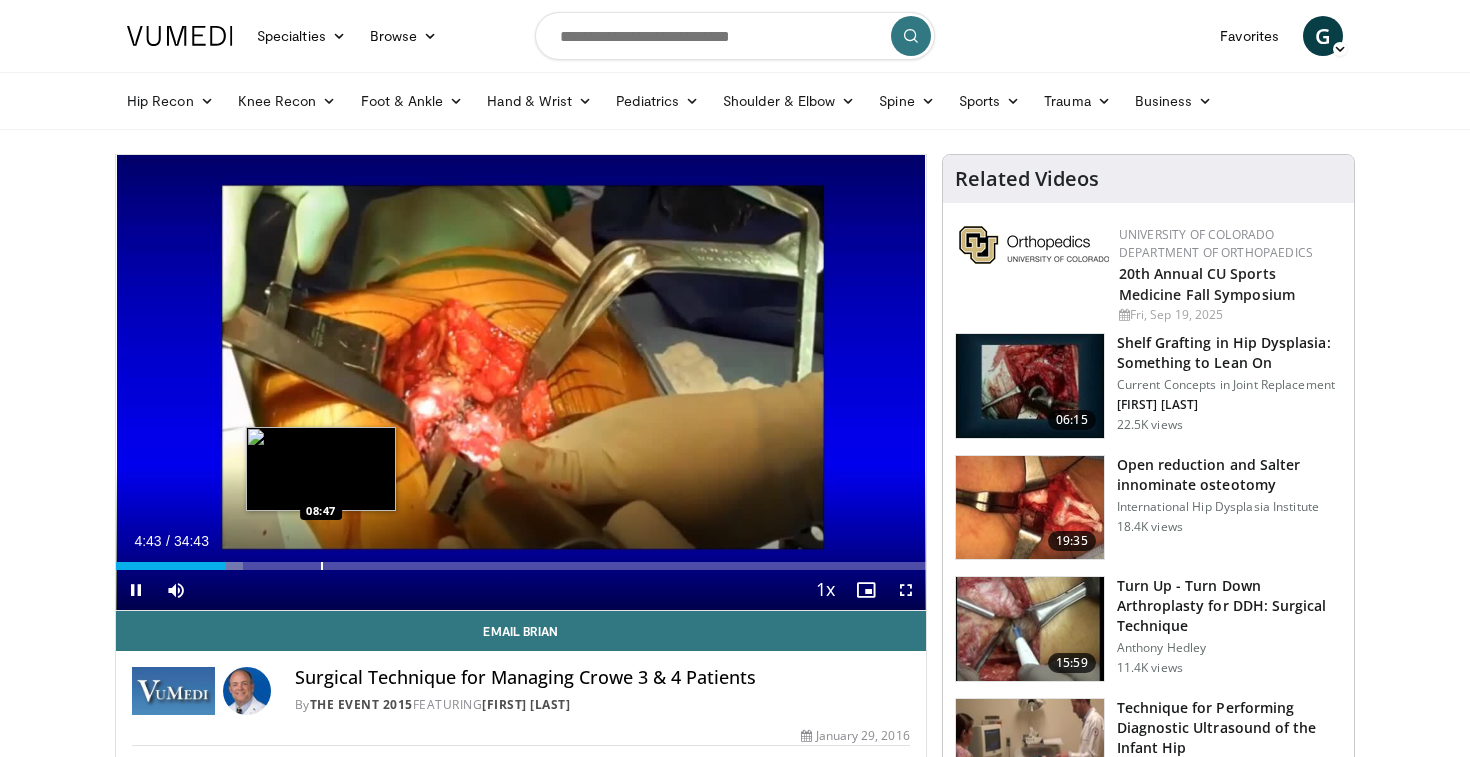 click on "Loaded :  15.68% 04:43 08:47" at bounding box center (521, 566) 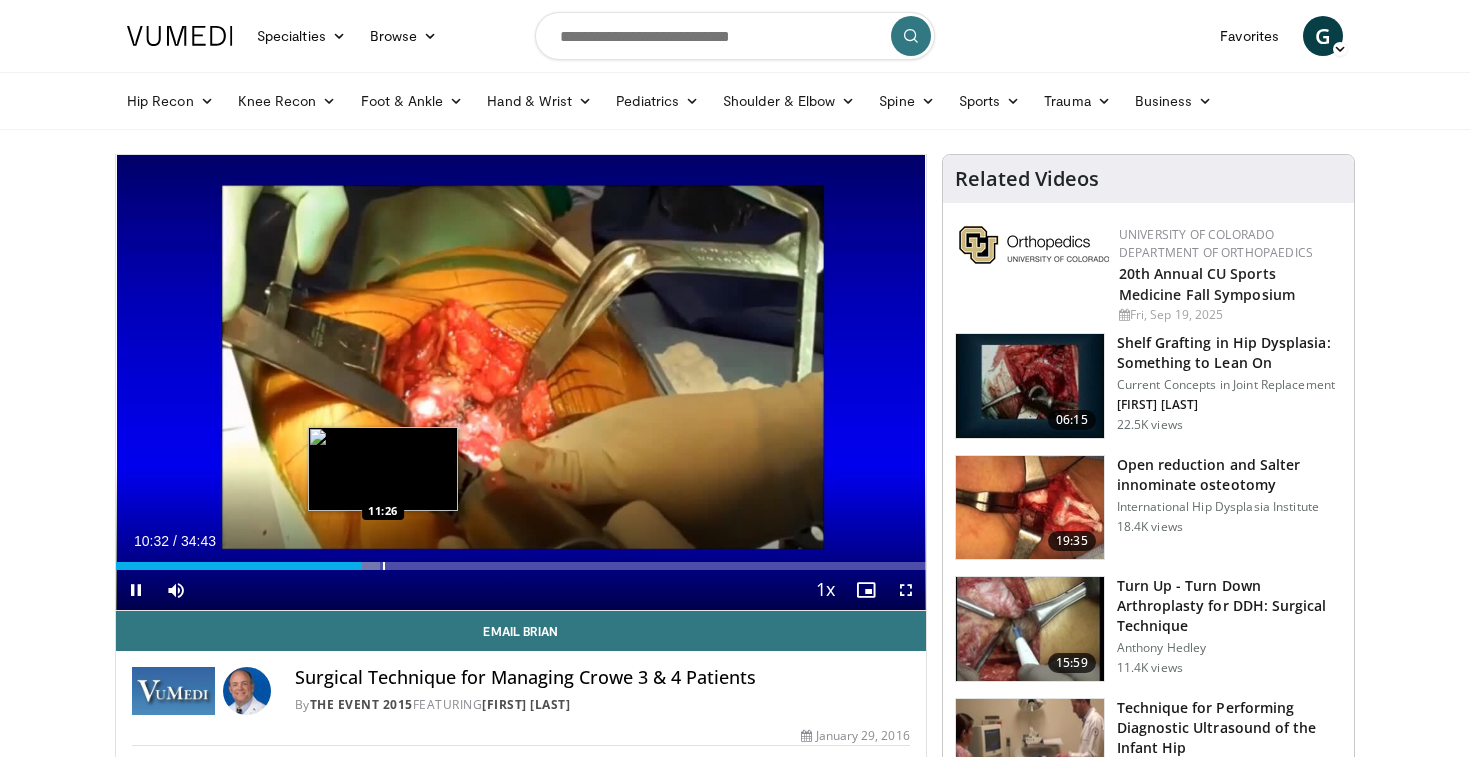 click at bounding box center [384, 566] 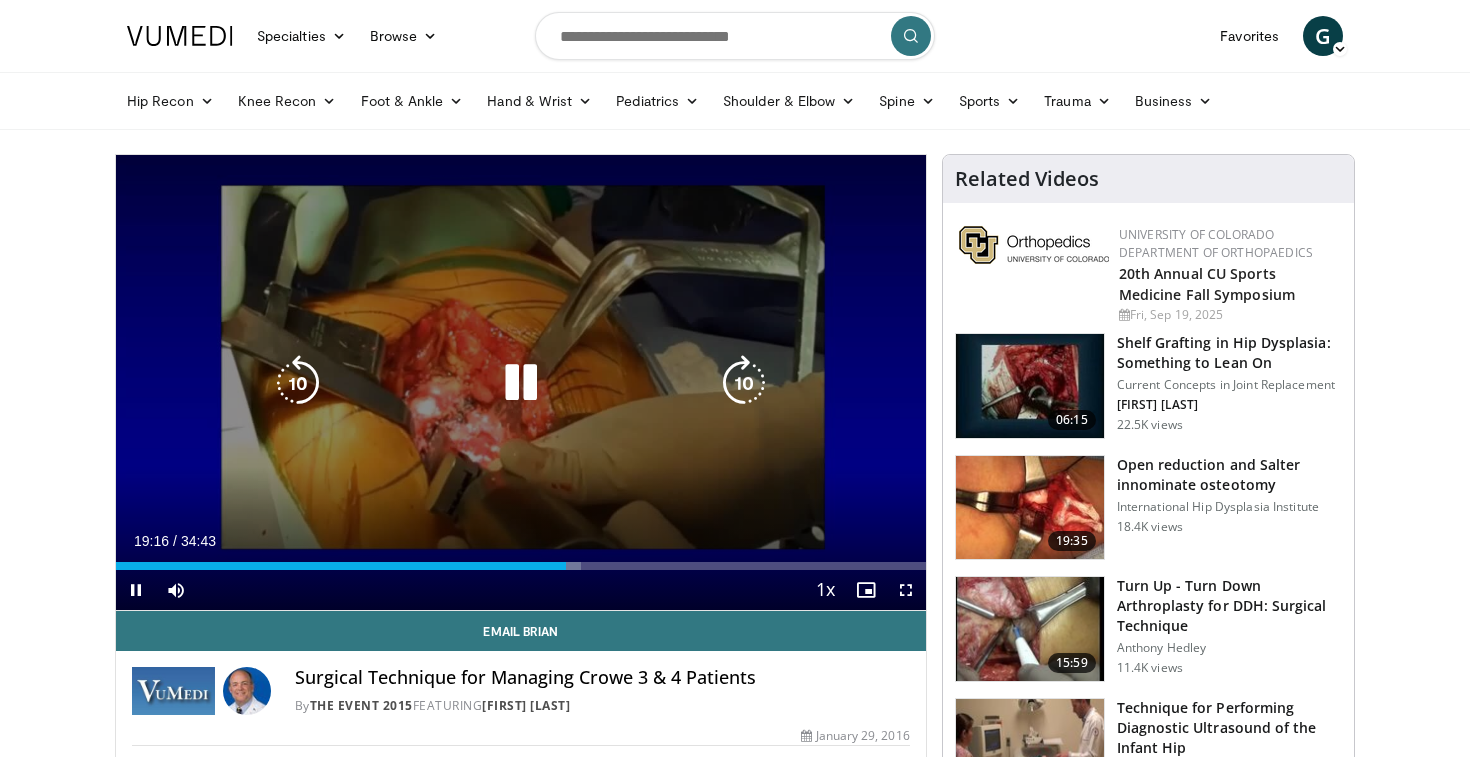 scroll, scrollTop: 0, scrollLeft: 0, axis: both 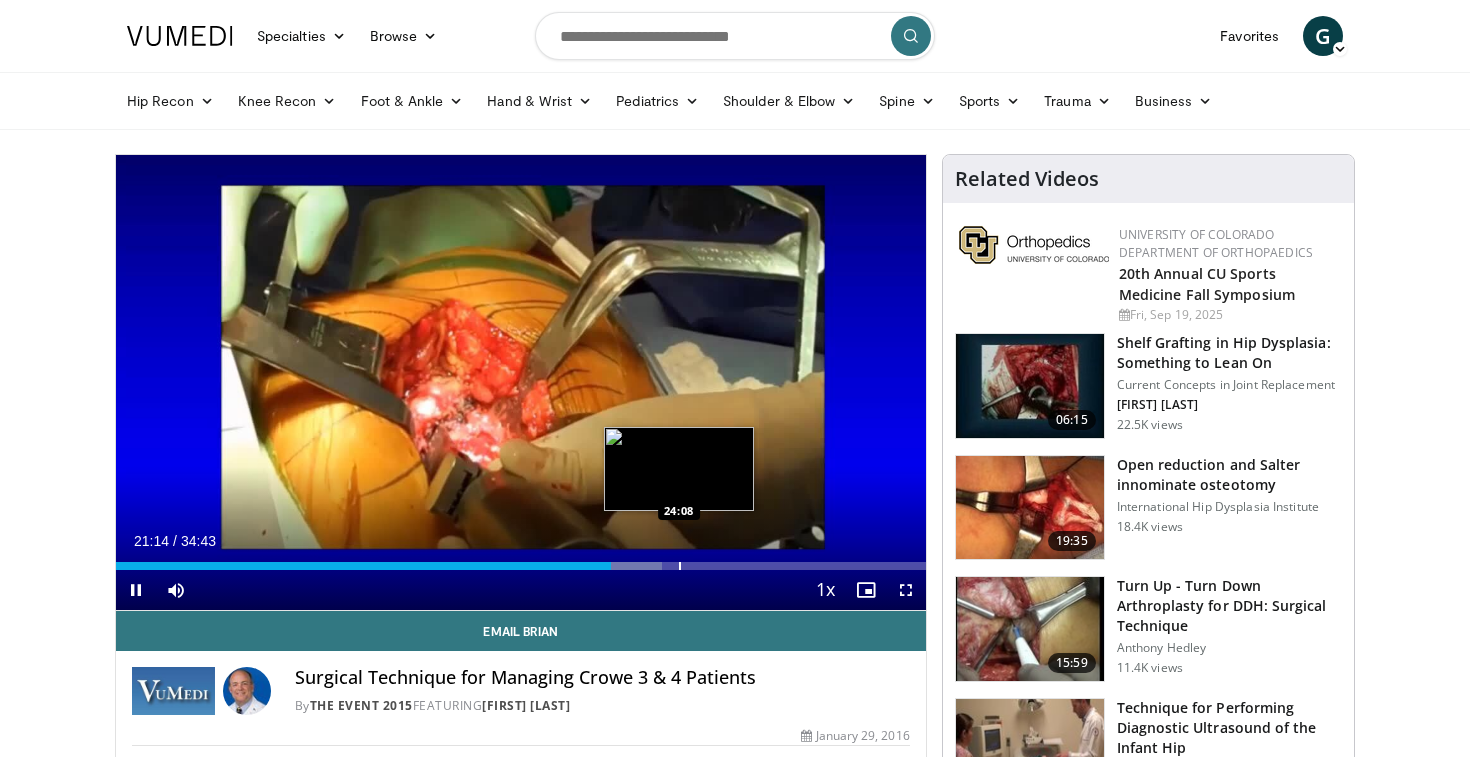 click at bounding box center [680, 566] 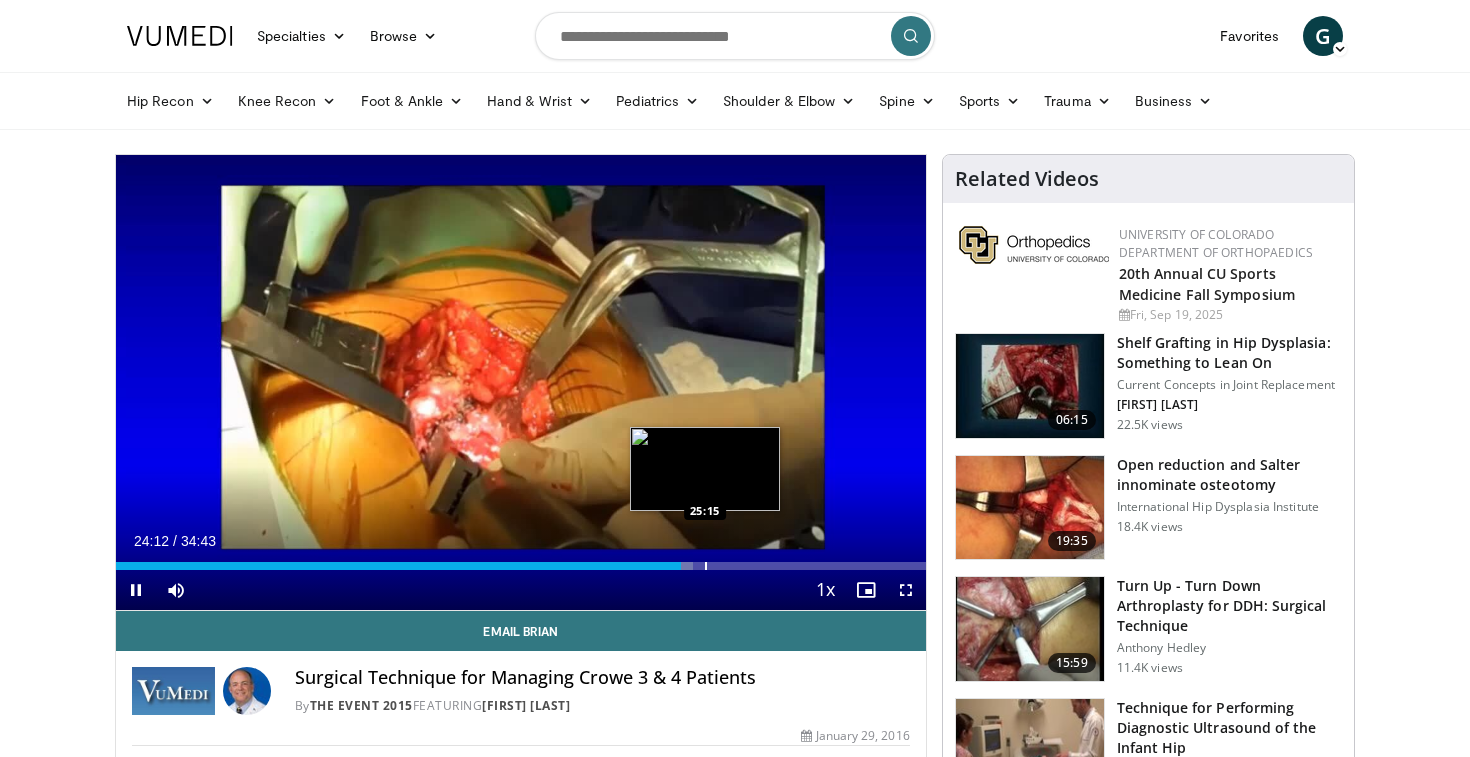click at bounding box center (706, 566) 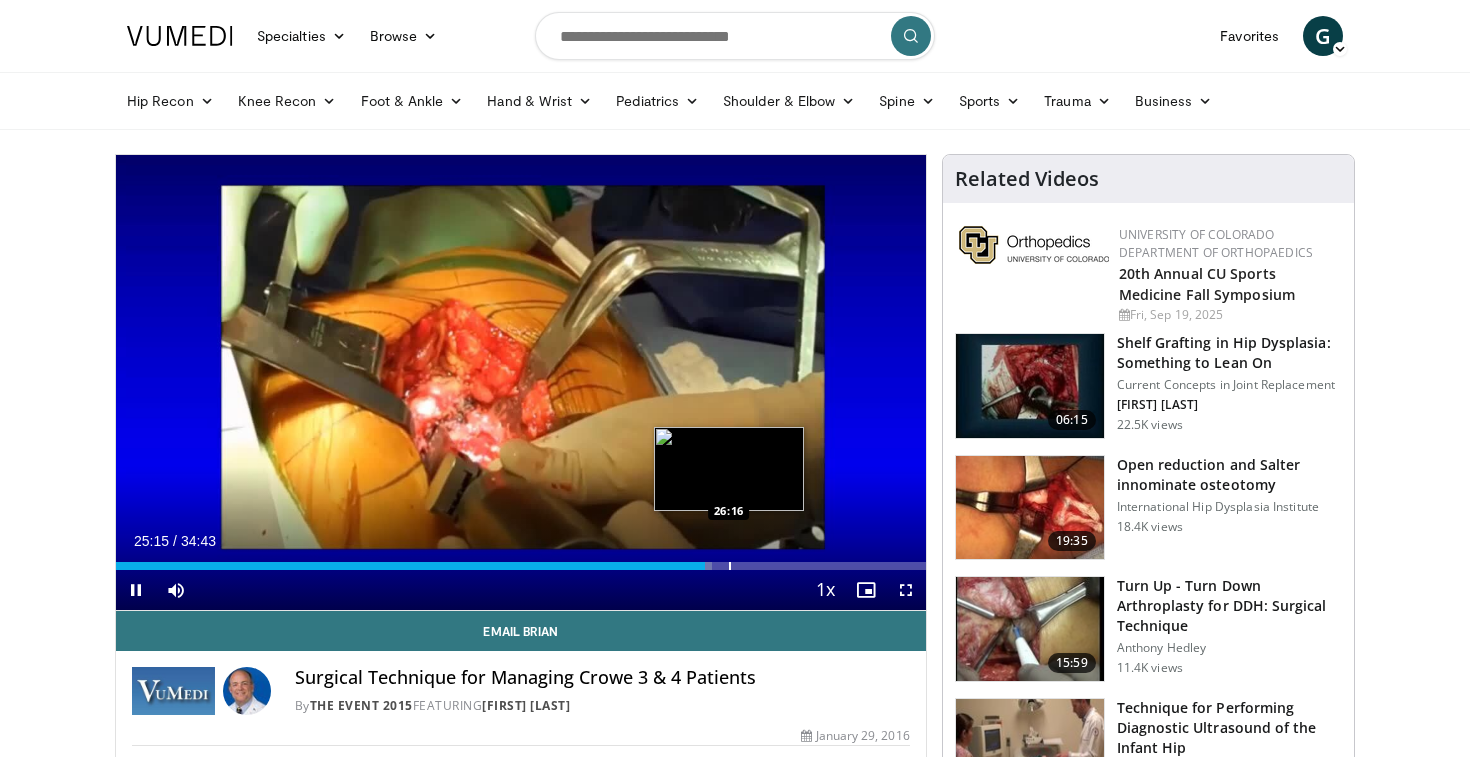 click at bounding box center [730, 566] 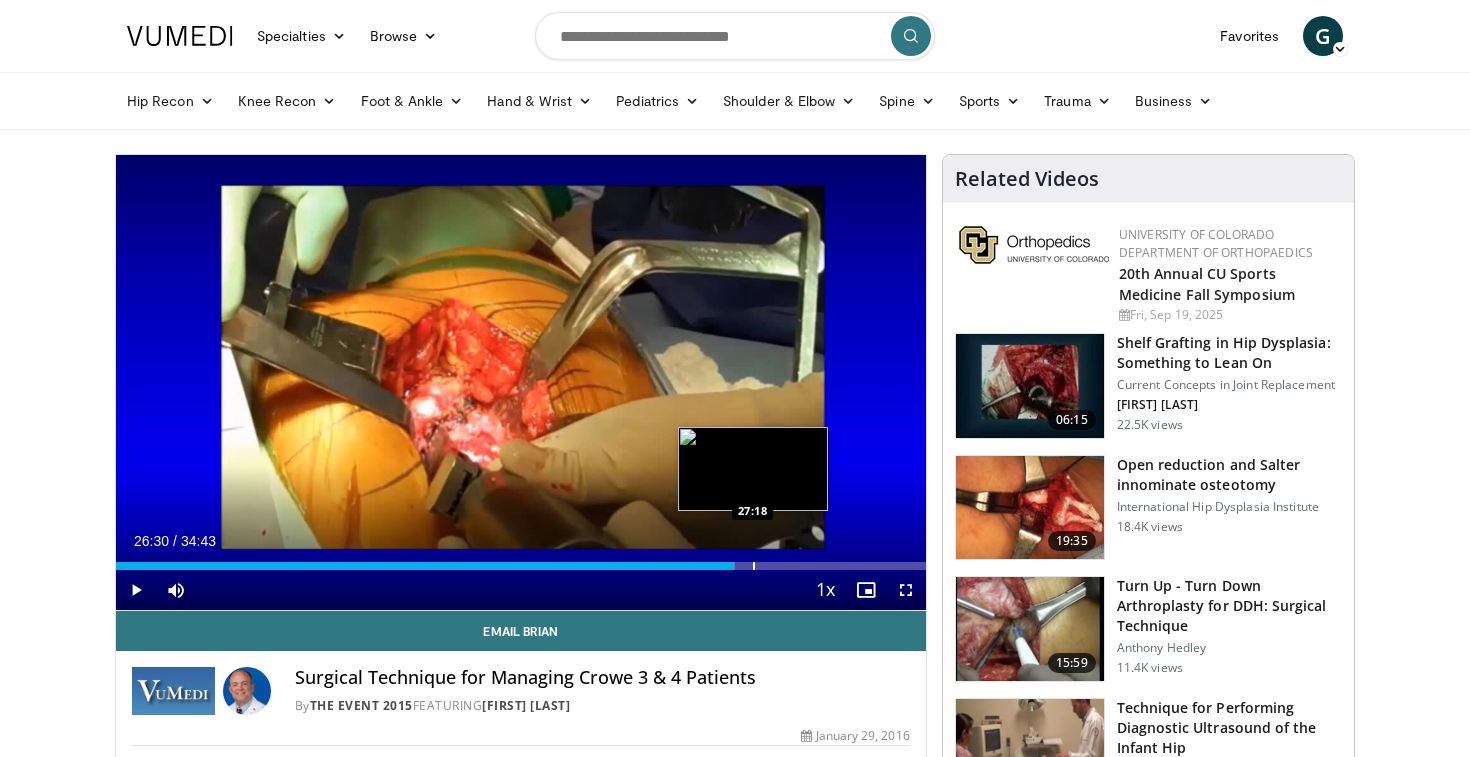 click at bounding box center [754, 566] 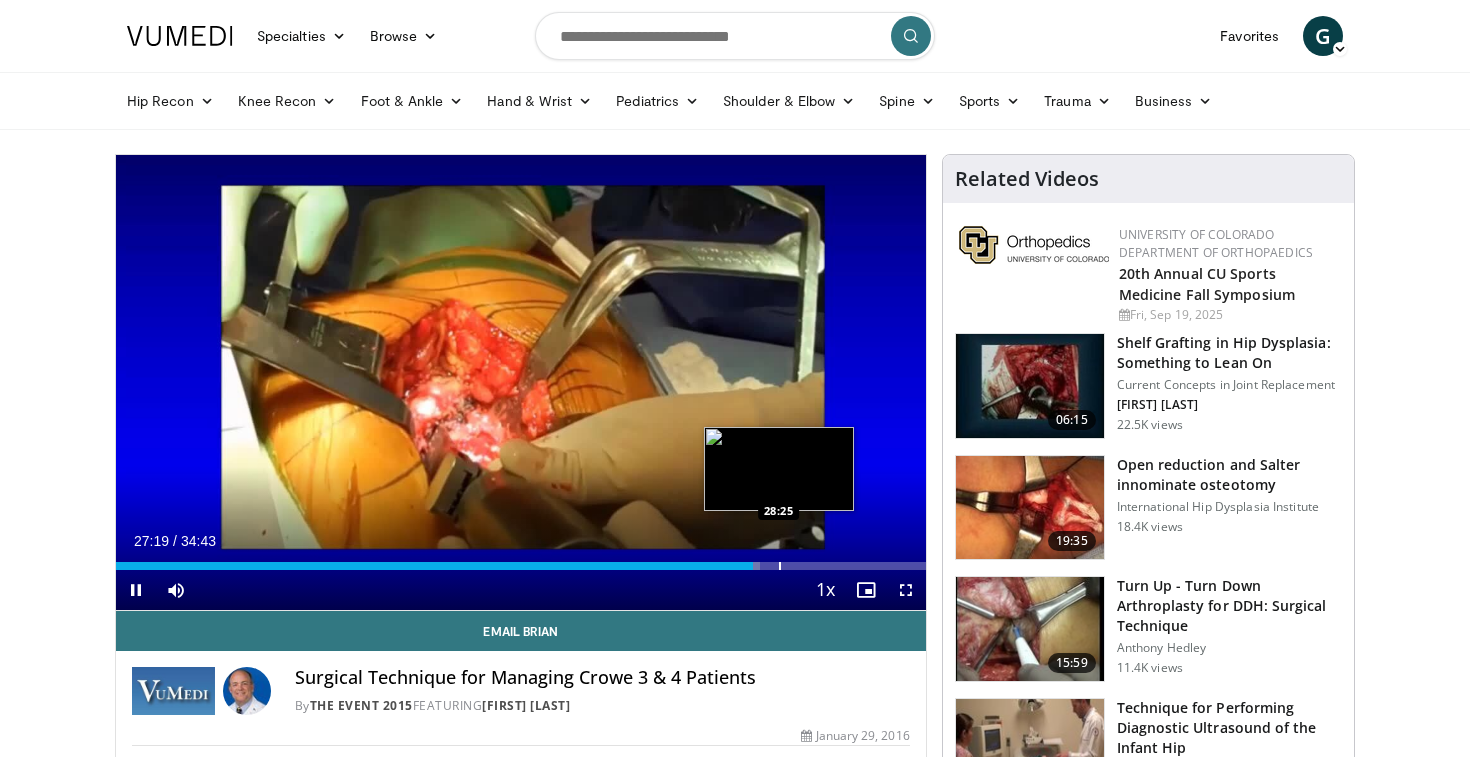 click at bounding box center [780, 566] 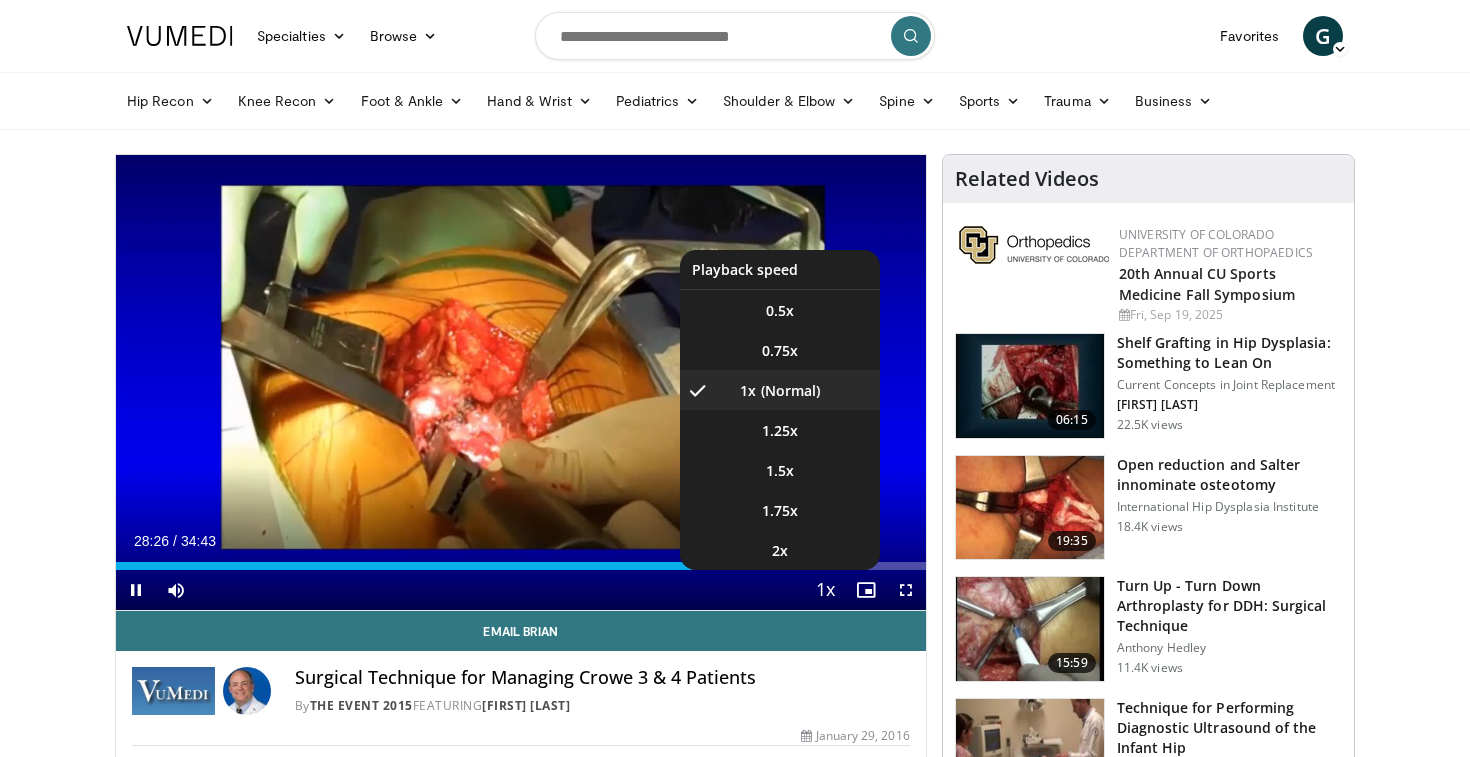 click on "Playback Rate" at bounding box center (826, 590) 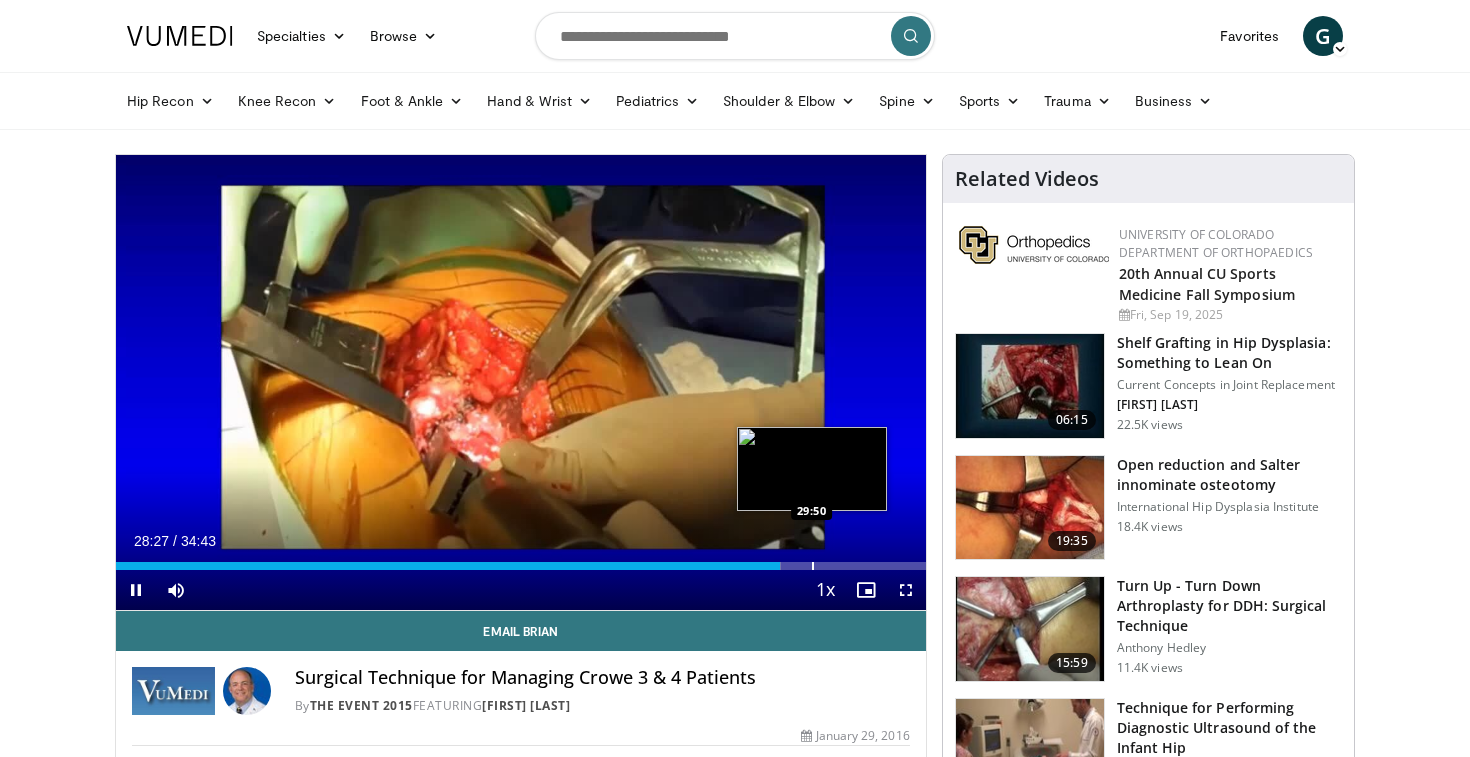 click at bounding box center (813, 566) 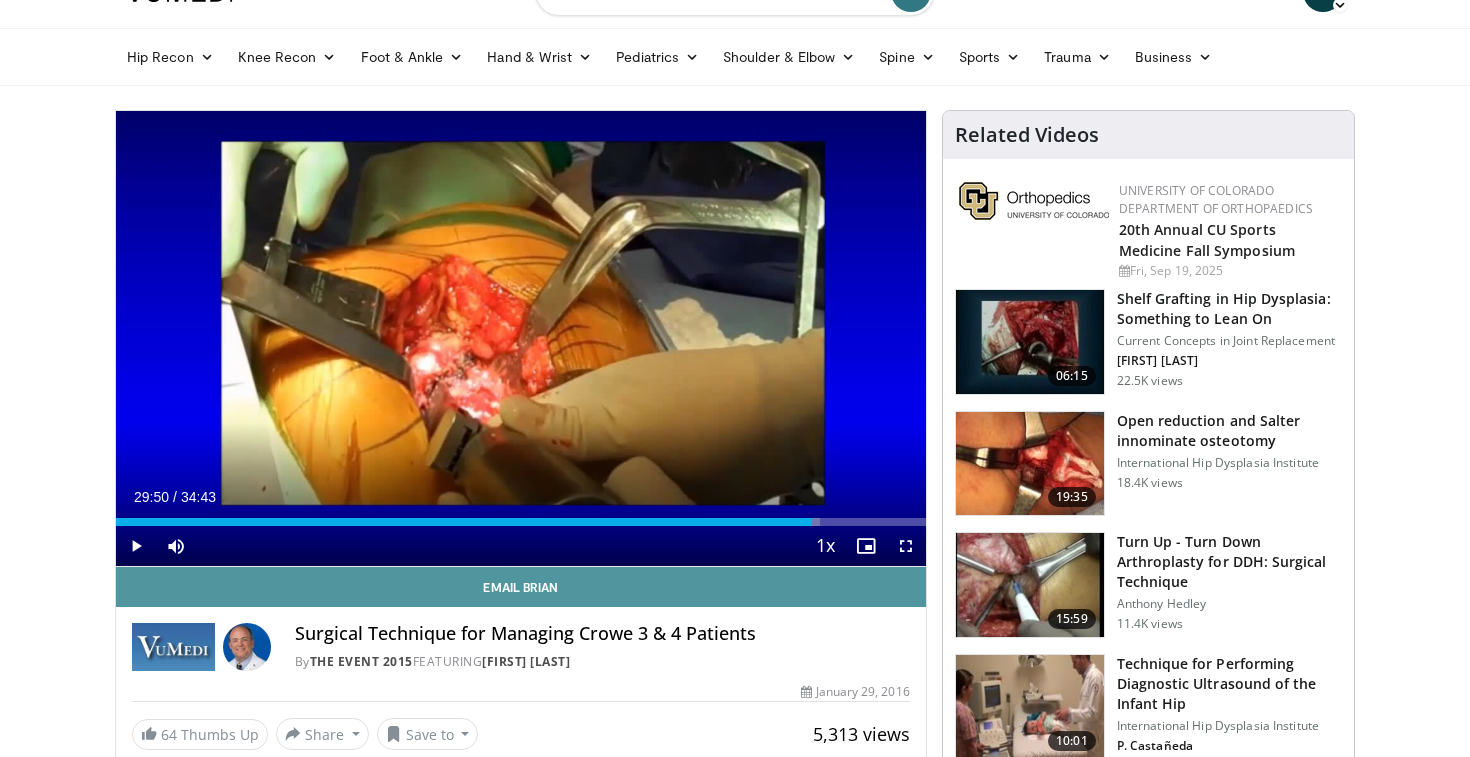 scroll, scrollTop: 47, scrollLeft: 0, axis: vertical 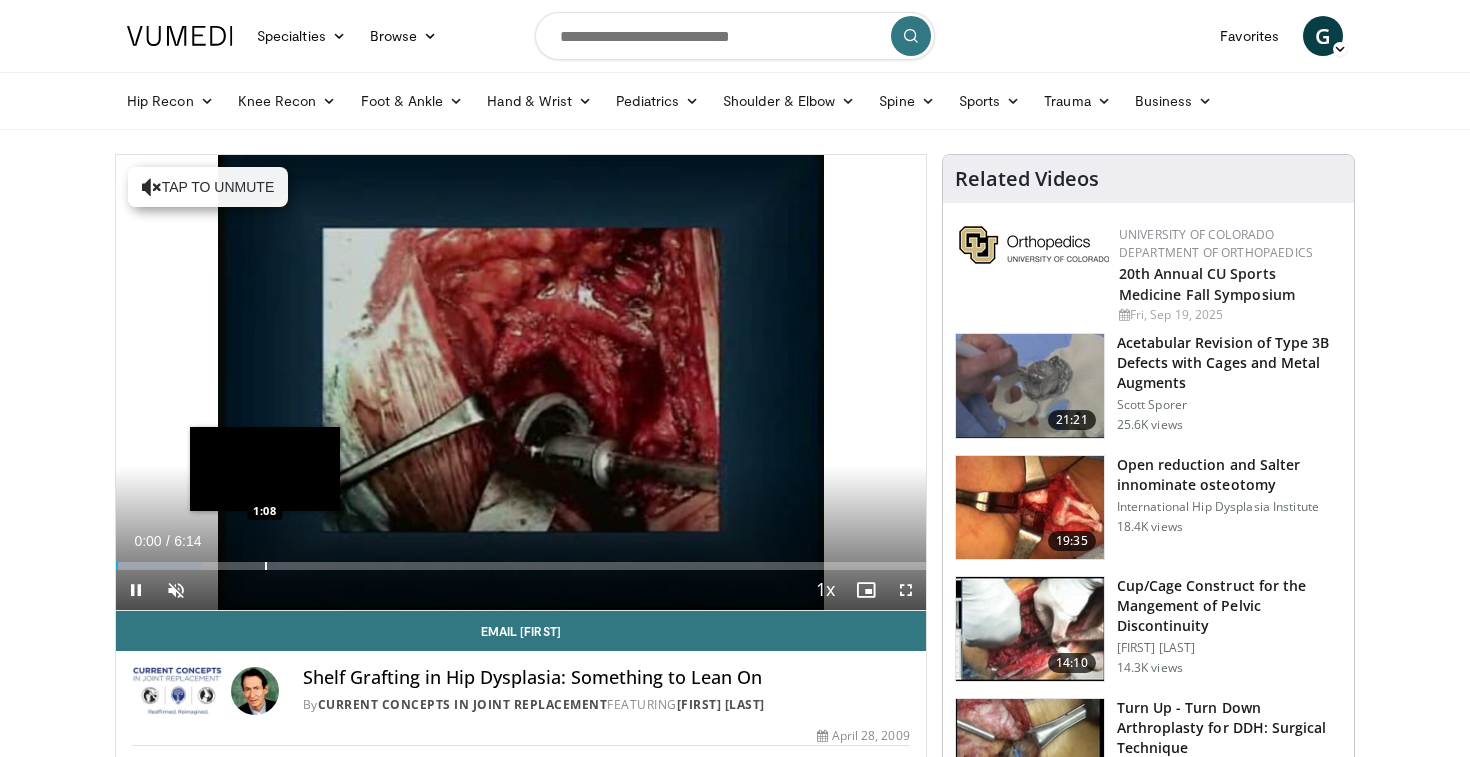 click on "Loaded :  10.64% 0:00 1:08" at bounding box center (521, 560) 